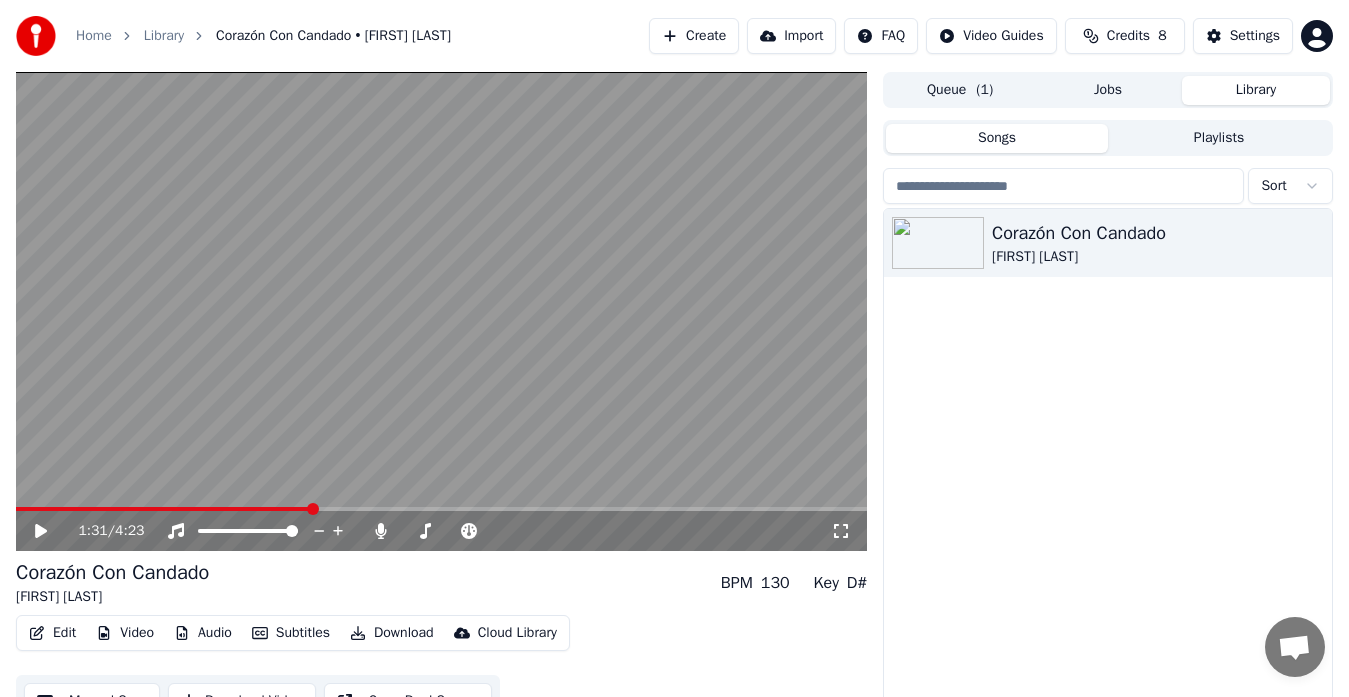 scroll, scrollTop: 0, scrollLeft: 0, axis: both 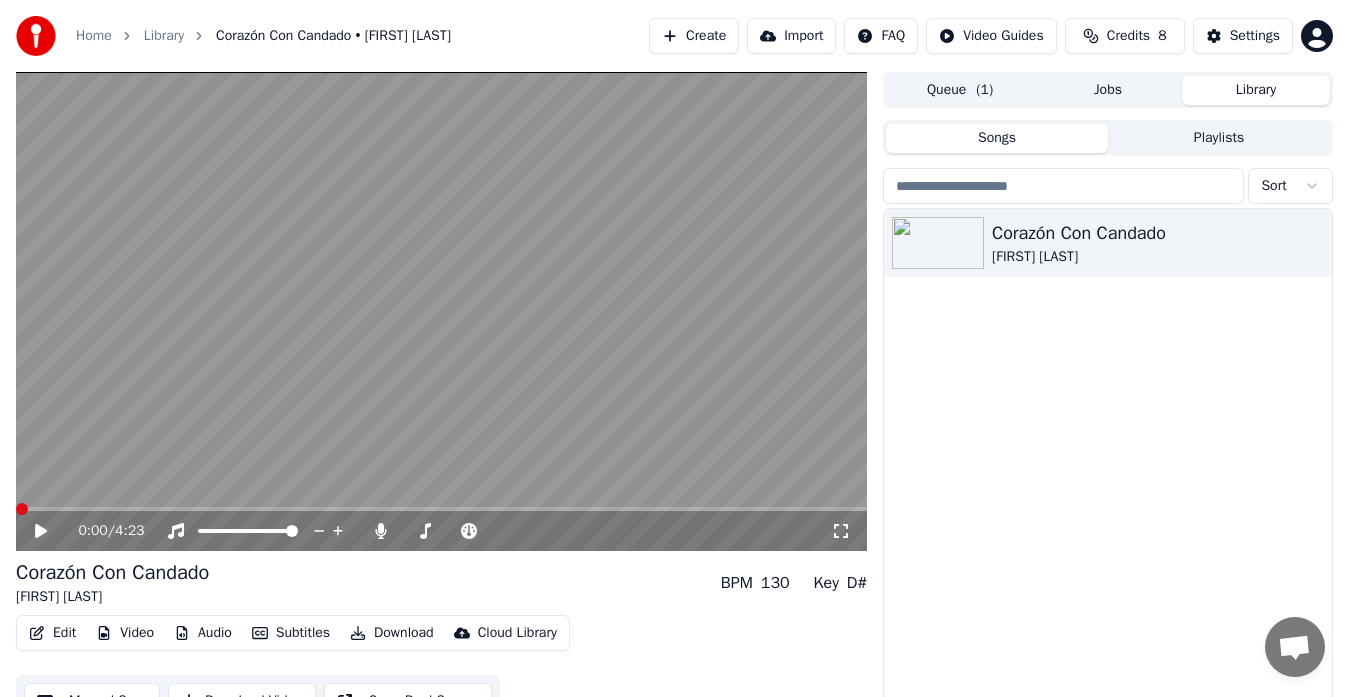click at bounding box center (22, 509) 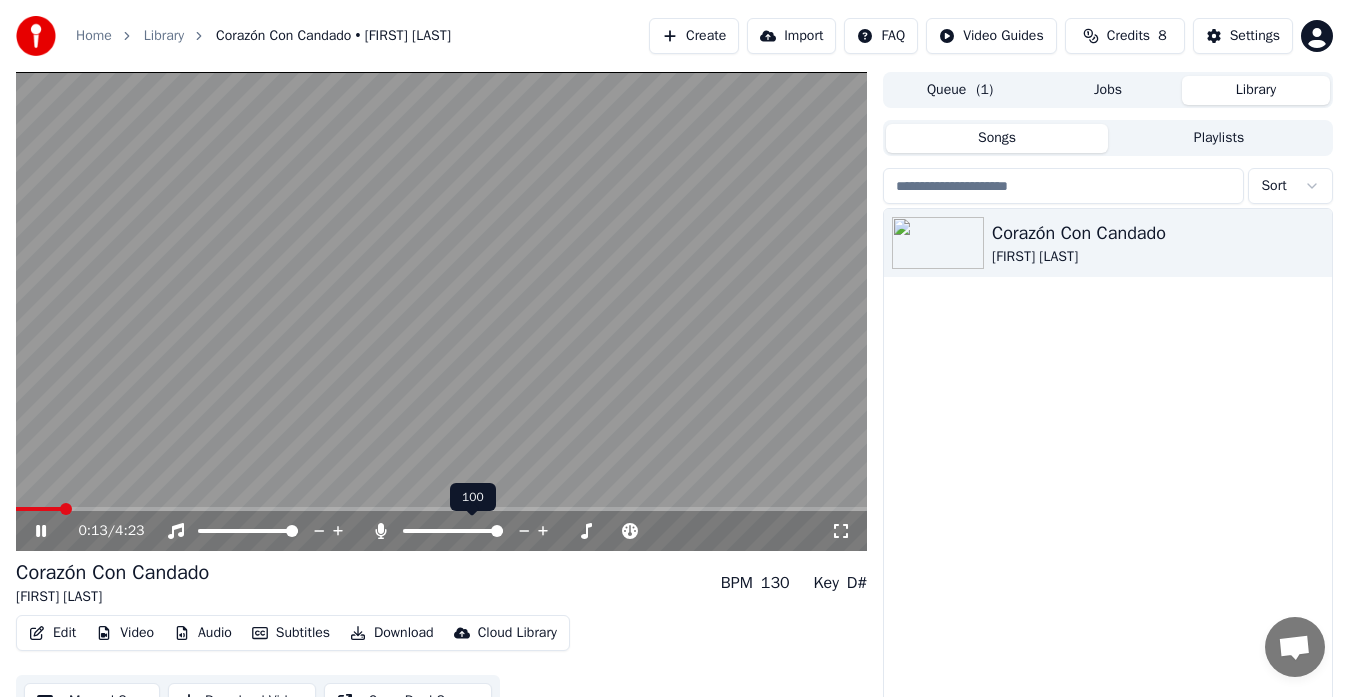 click 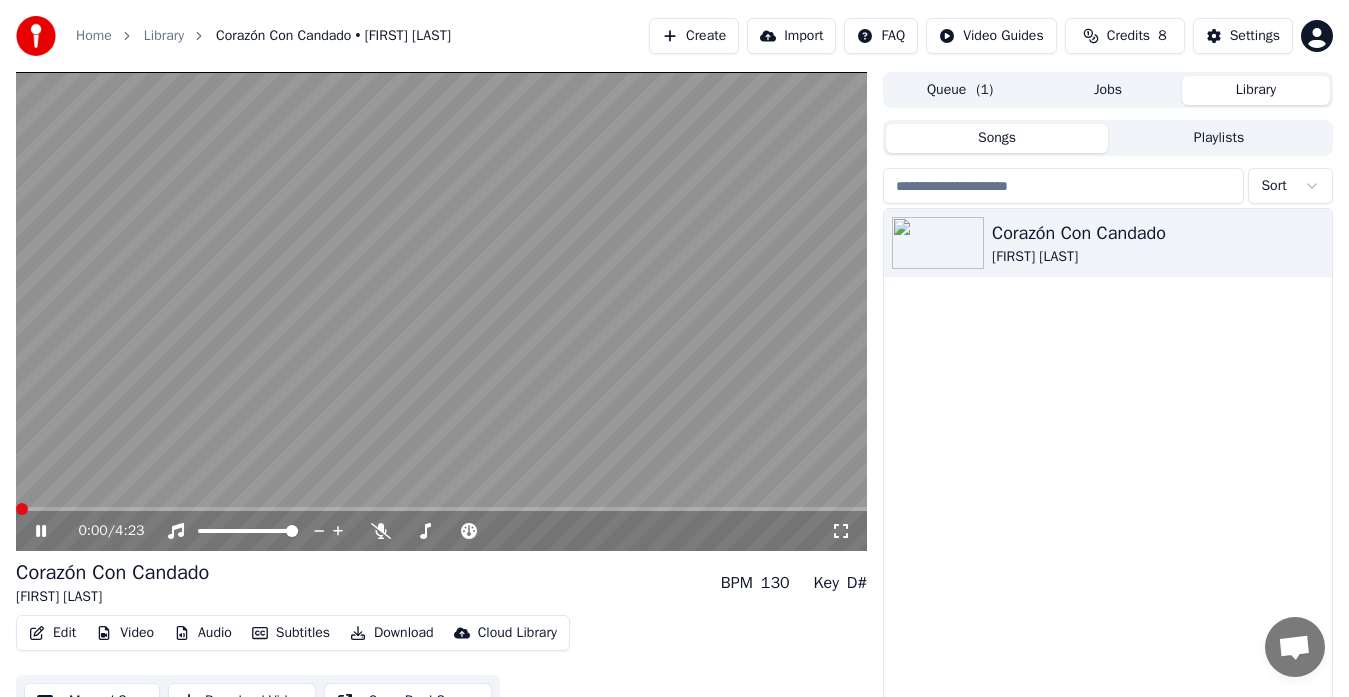 click at bounding box center (22, 509) 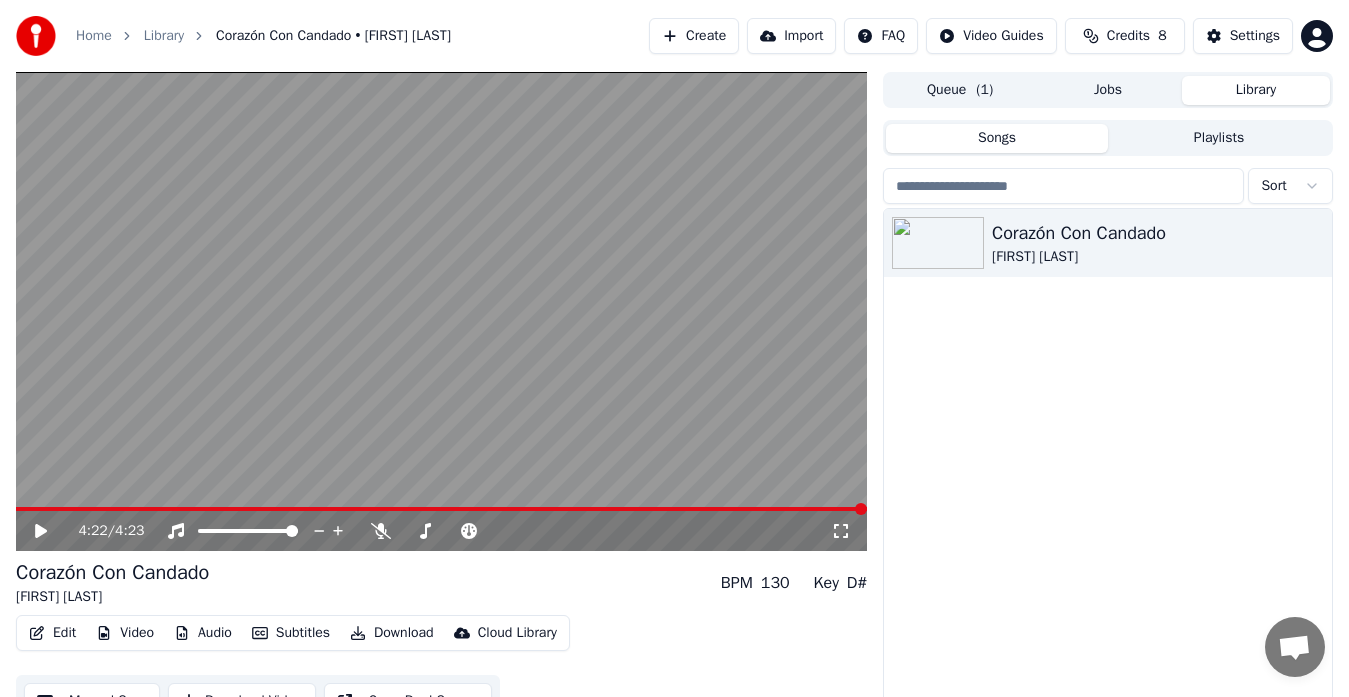 click 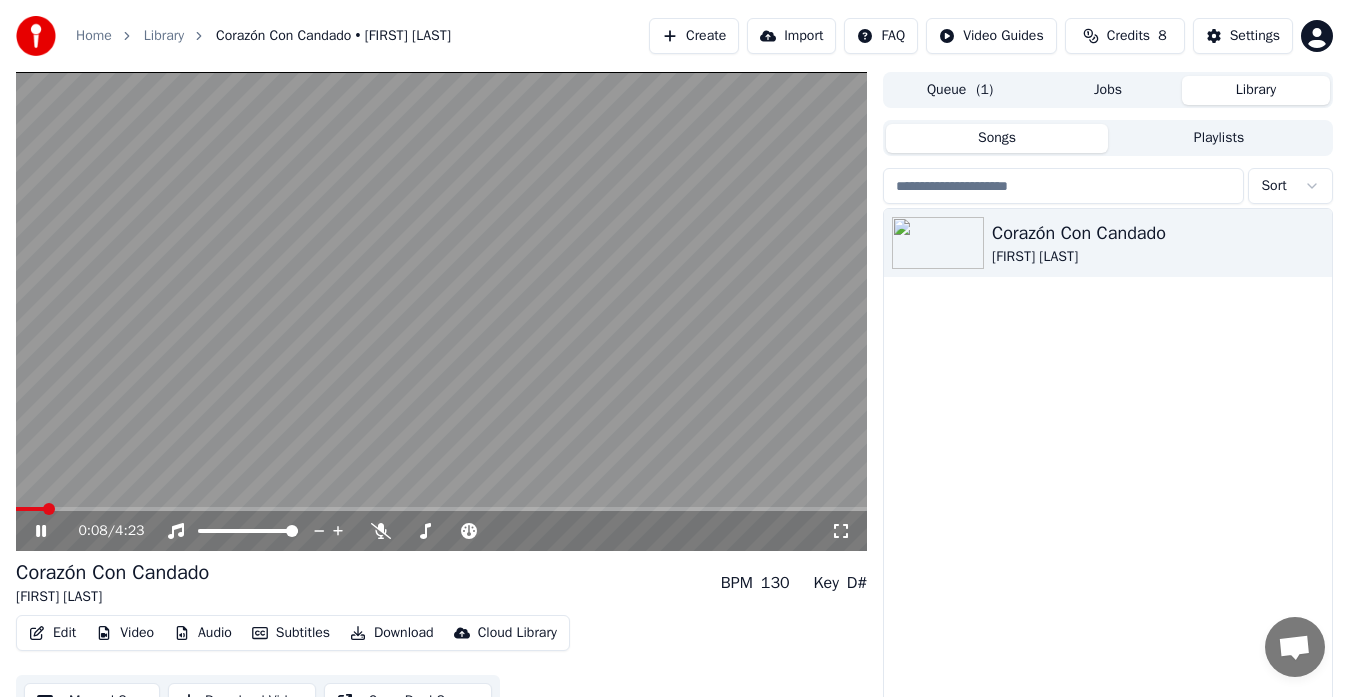 click 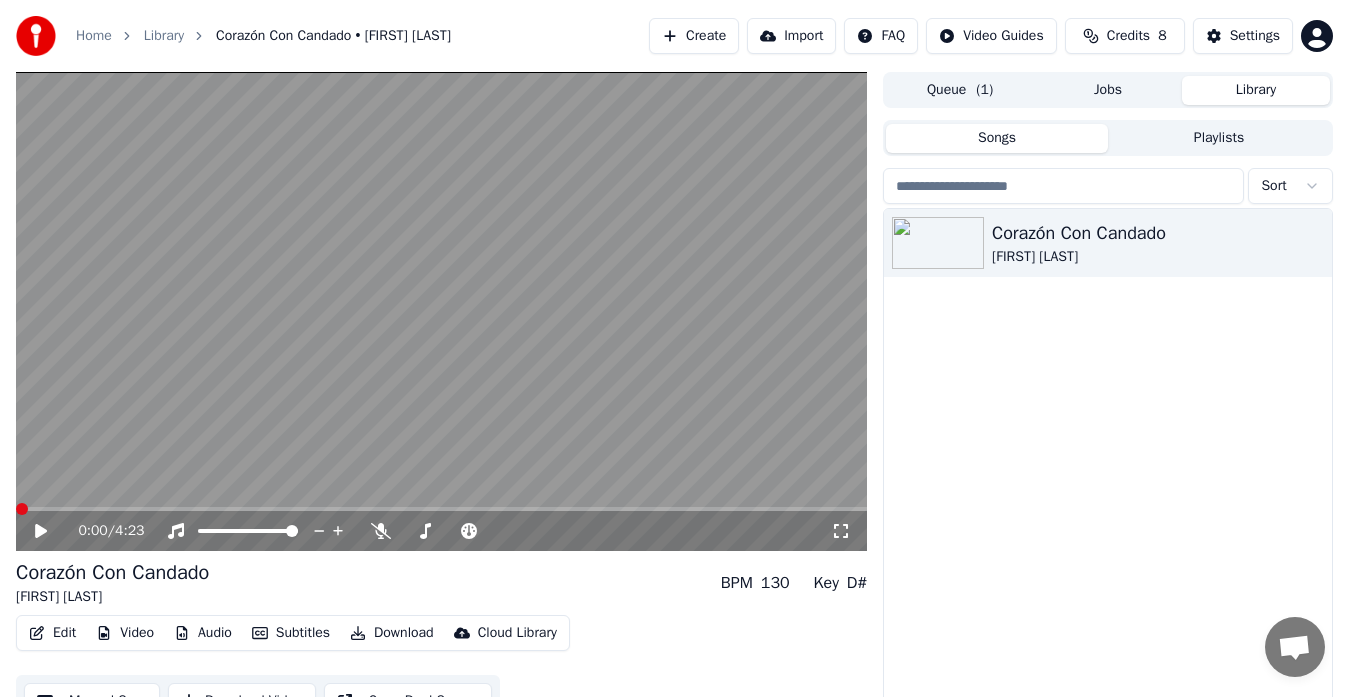 click at bounding box center (22, 509) 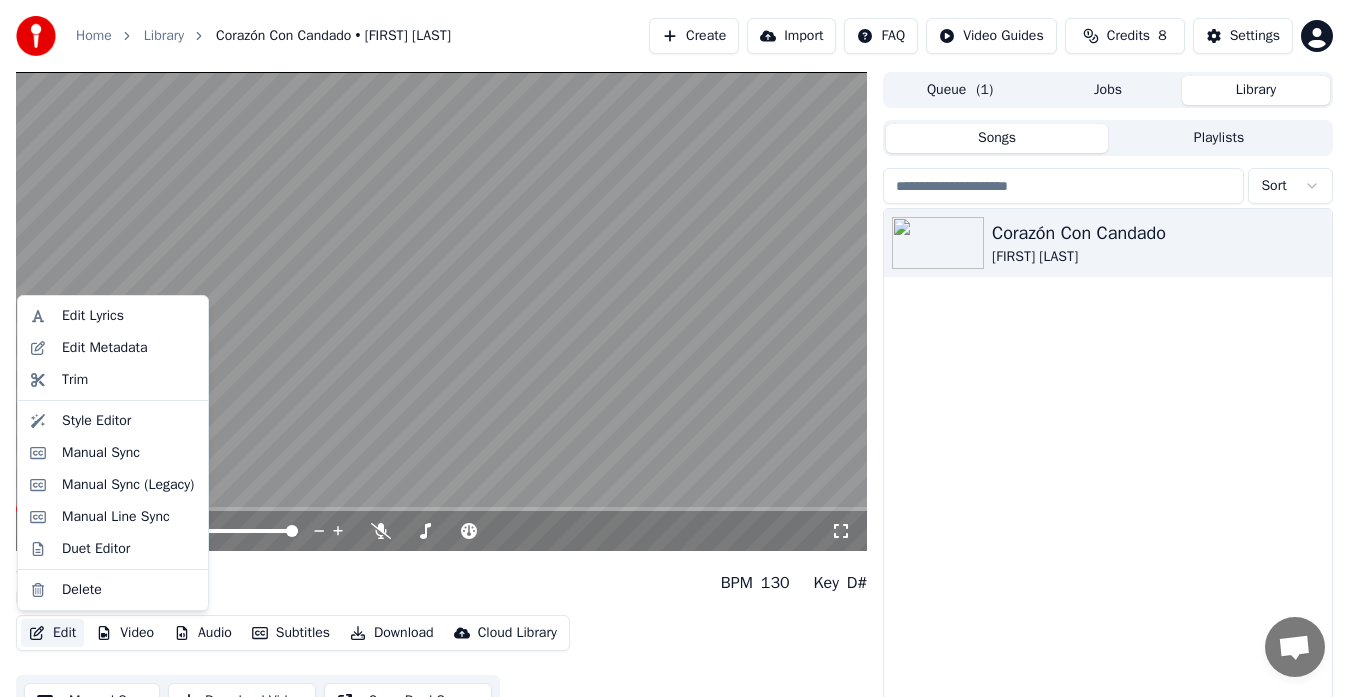 click on "Edit" at bounding box center (52, 633) 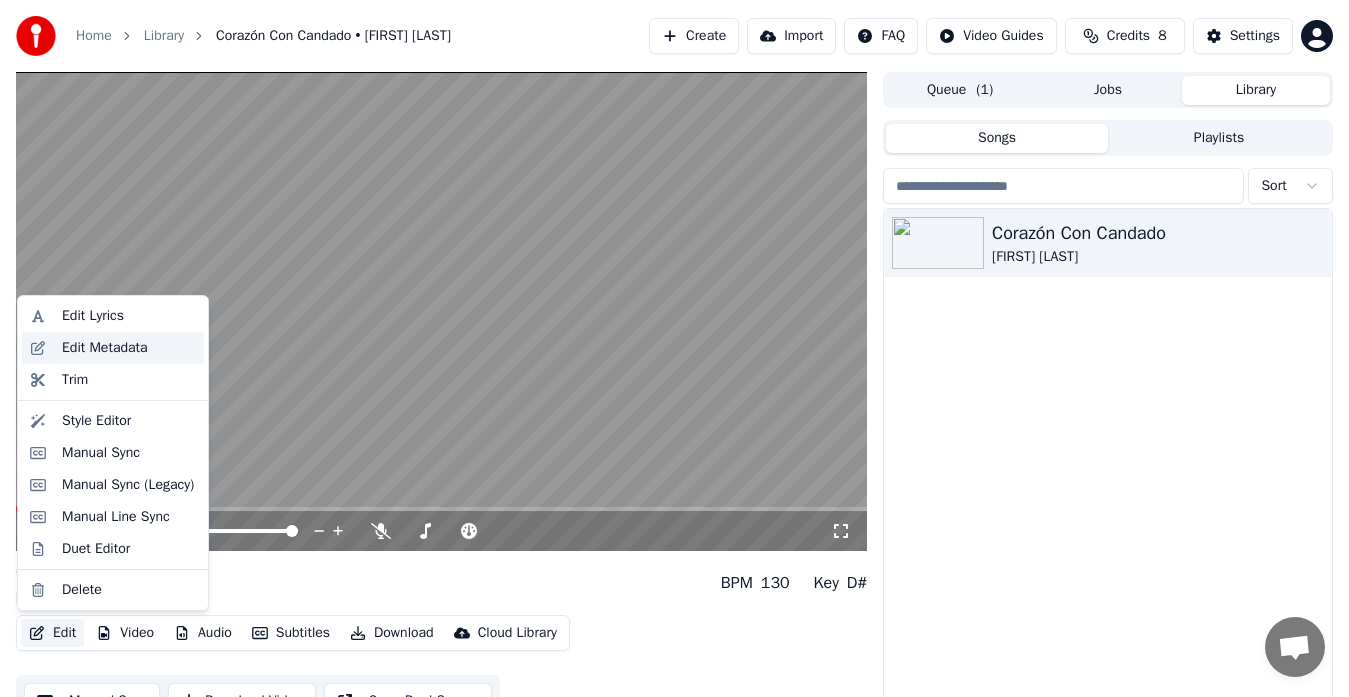 click on "Edit Metadata" at bounding box center [105, 348] 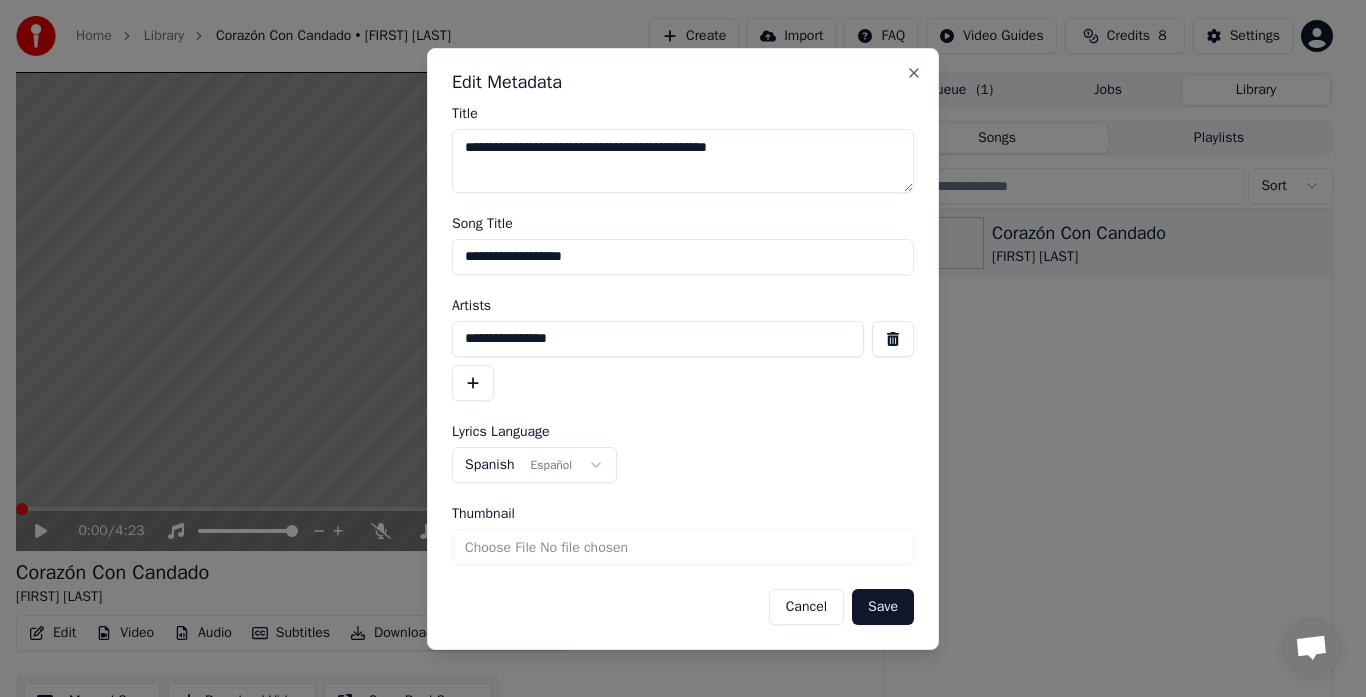 click on "**********" at bounding box center [683, 161] 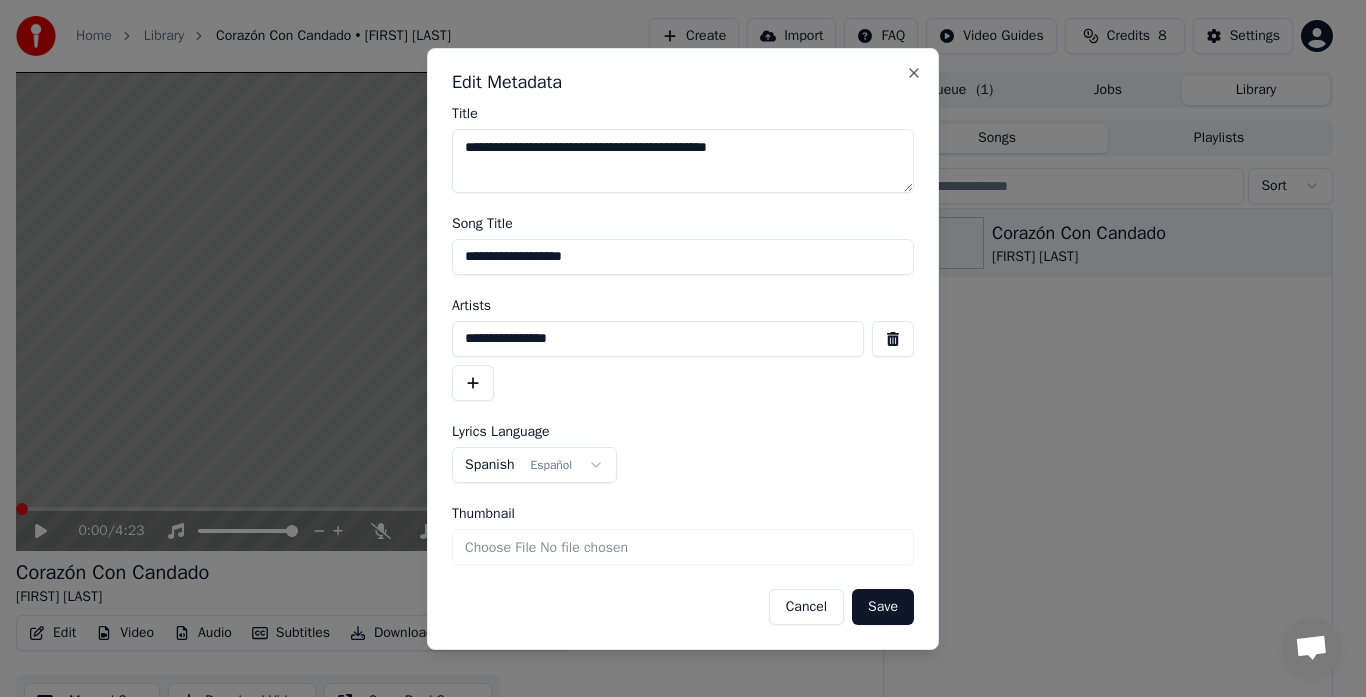 type on "**********" 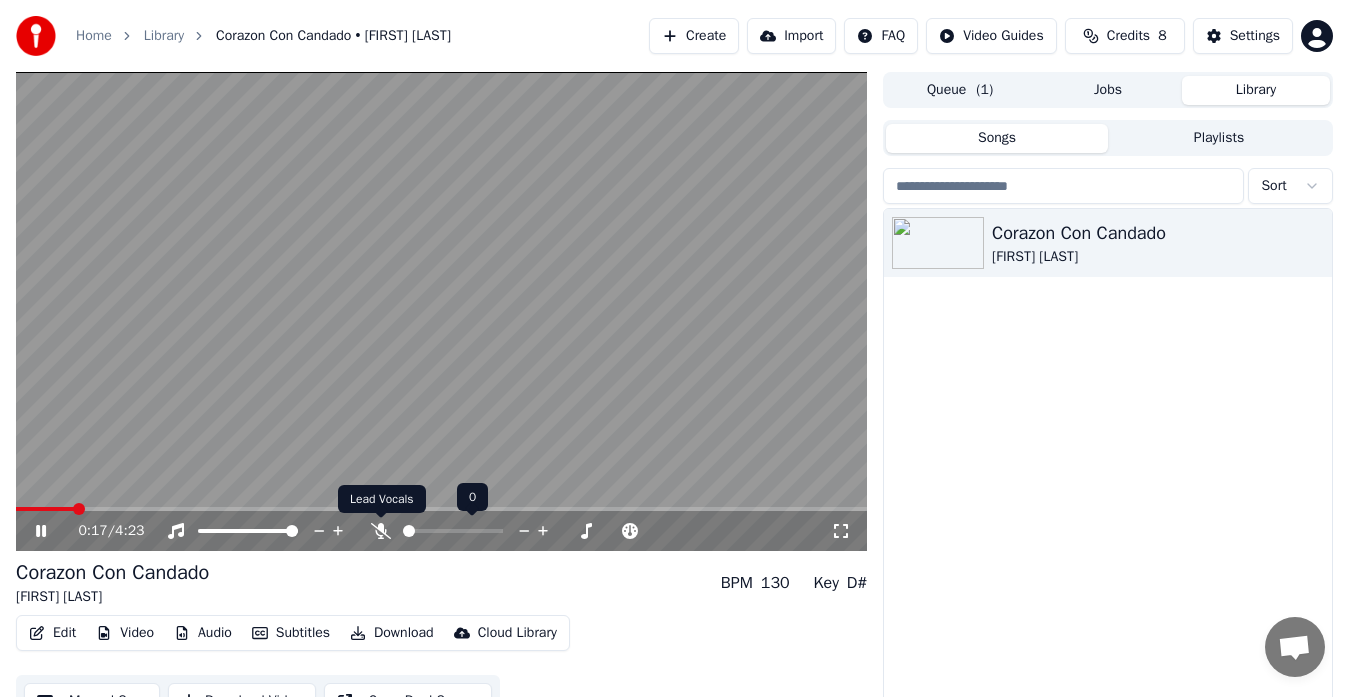 click 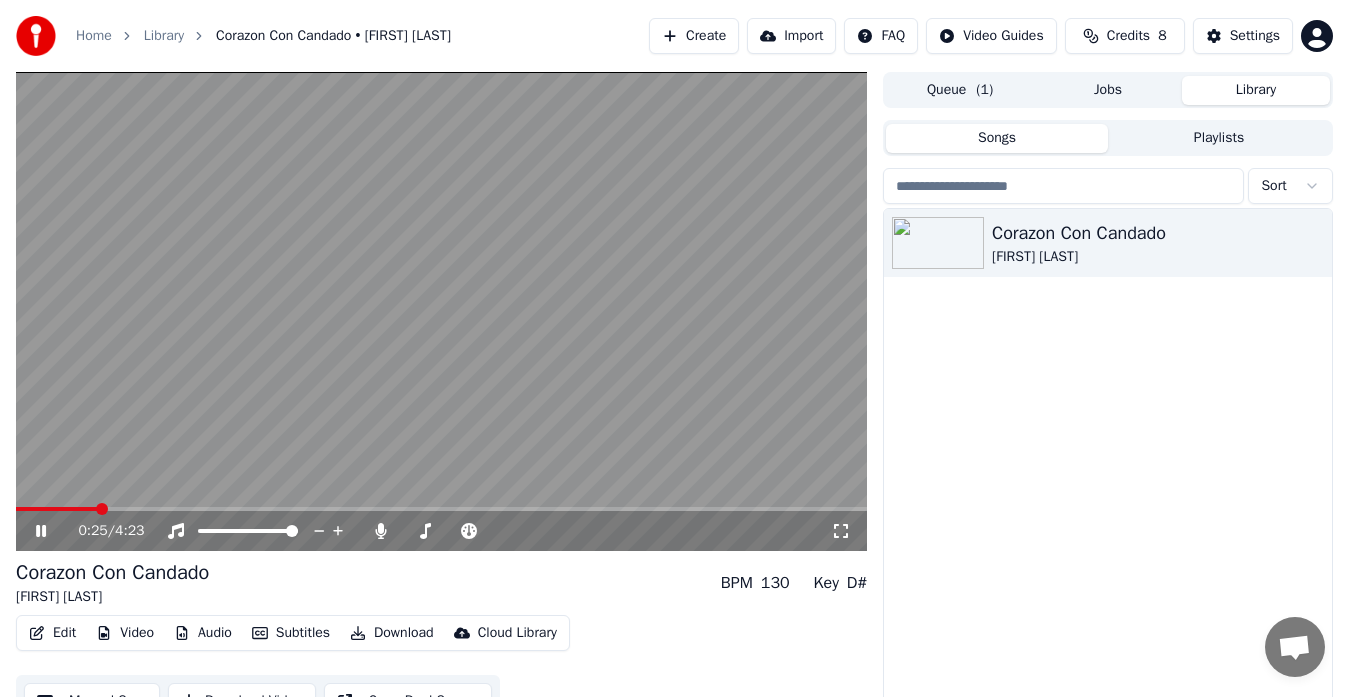 click at bounding box center [102, 509] 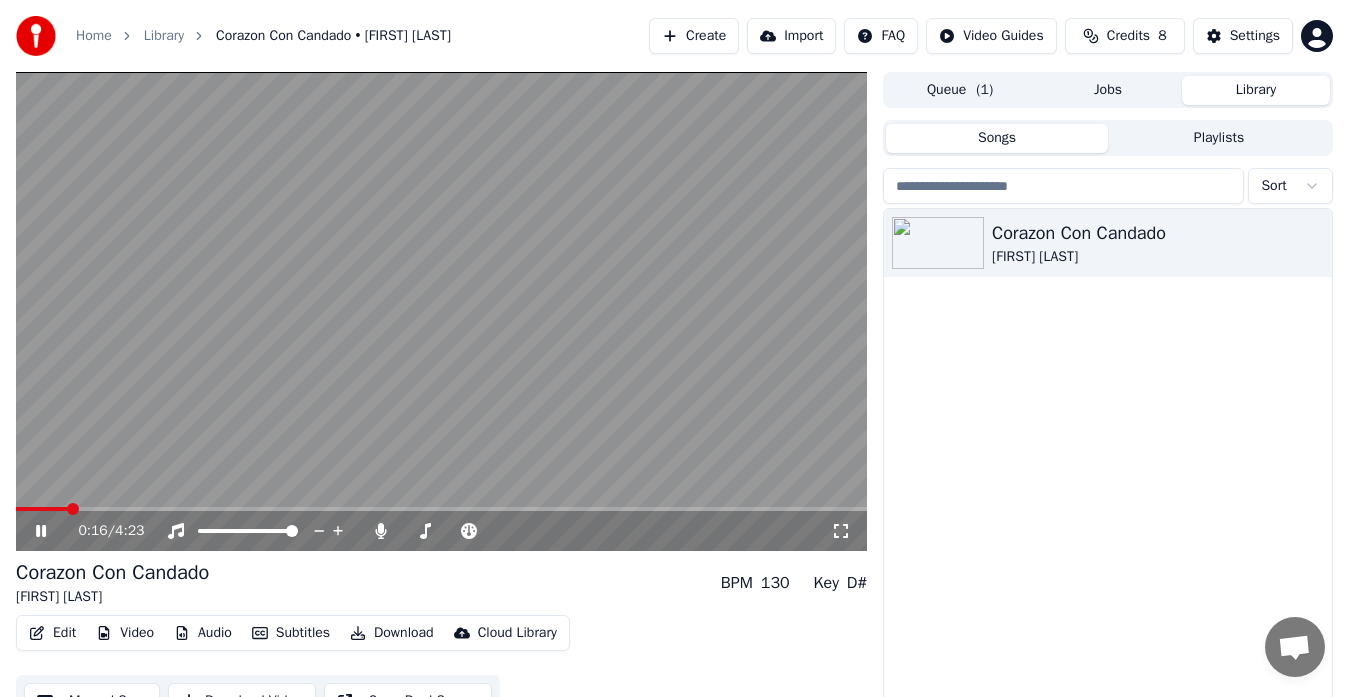click at bounding box center [73, 509] 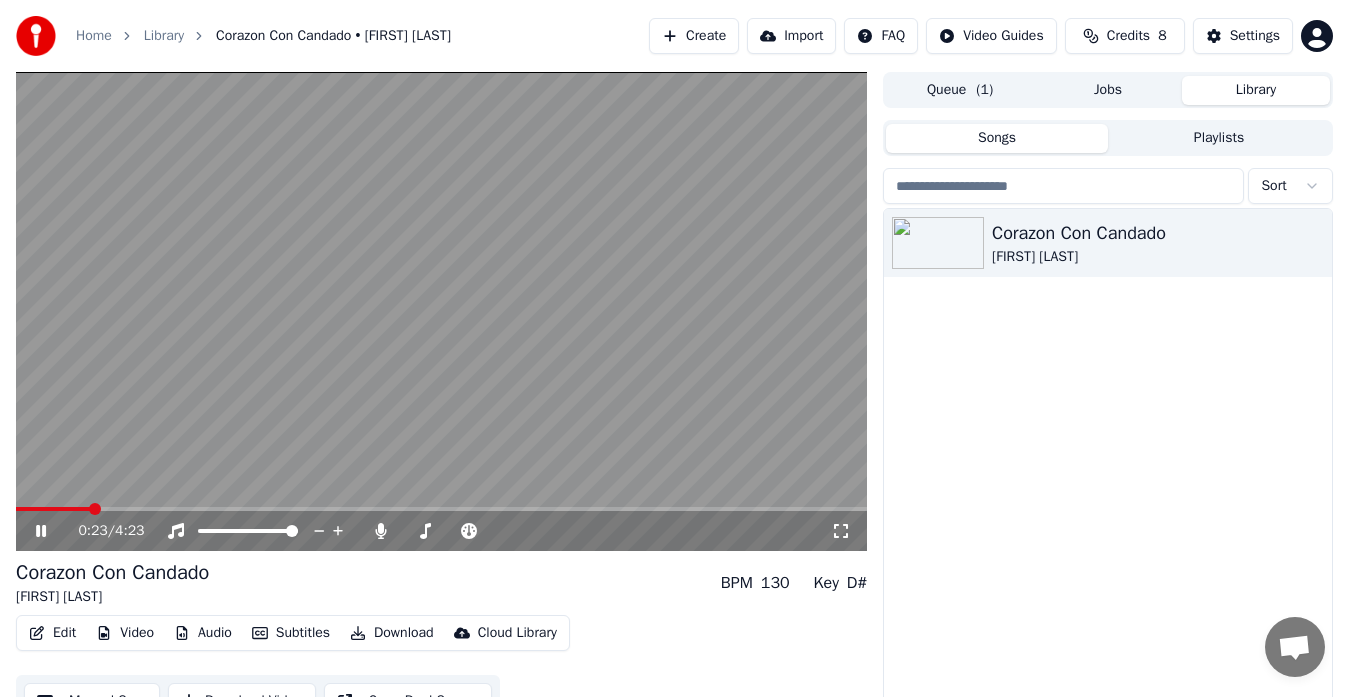 click at bounding box center (53, 509) 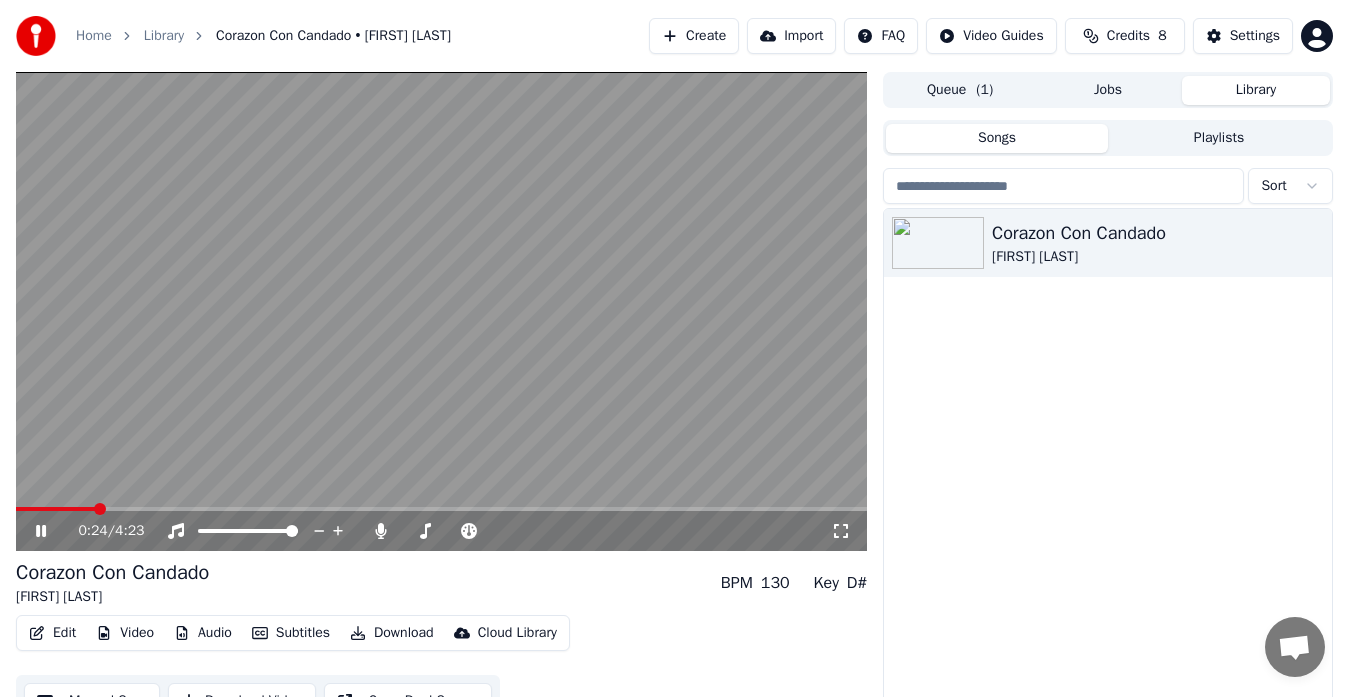 click at bounding box center [55, 509] 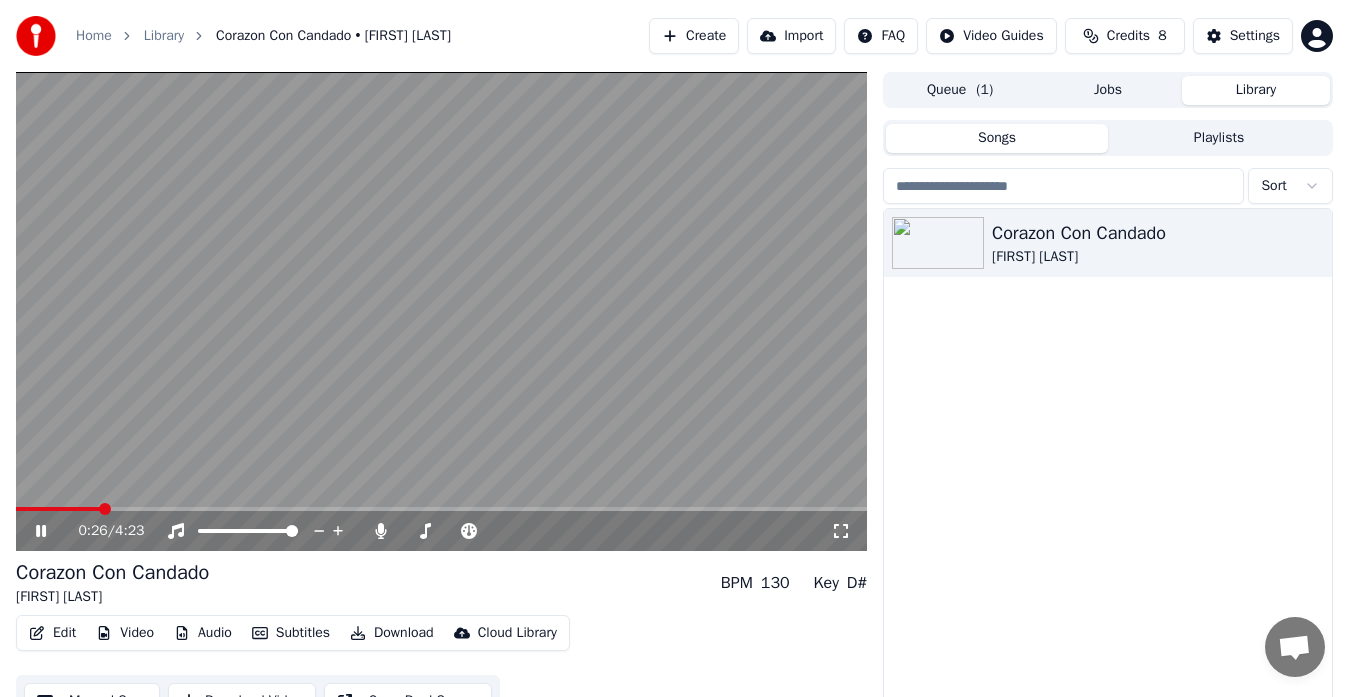 click at bounding box center (58, 509) 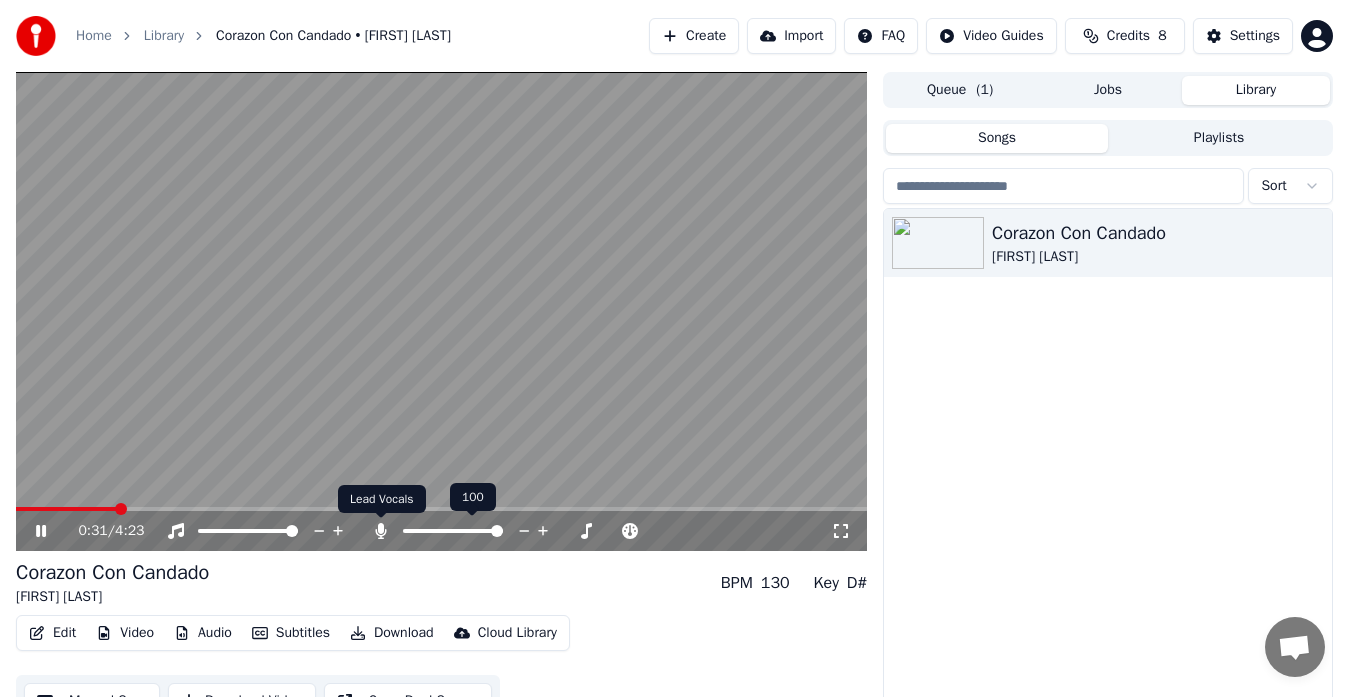 click 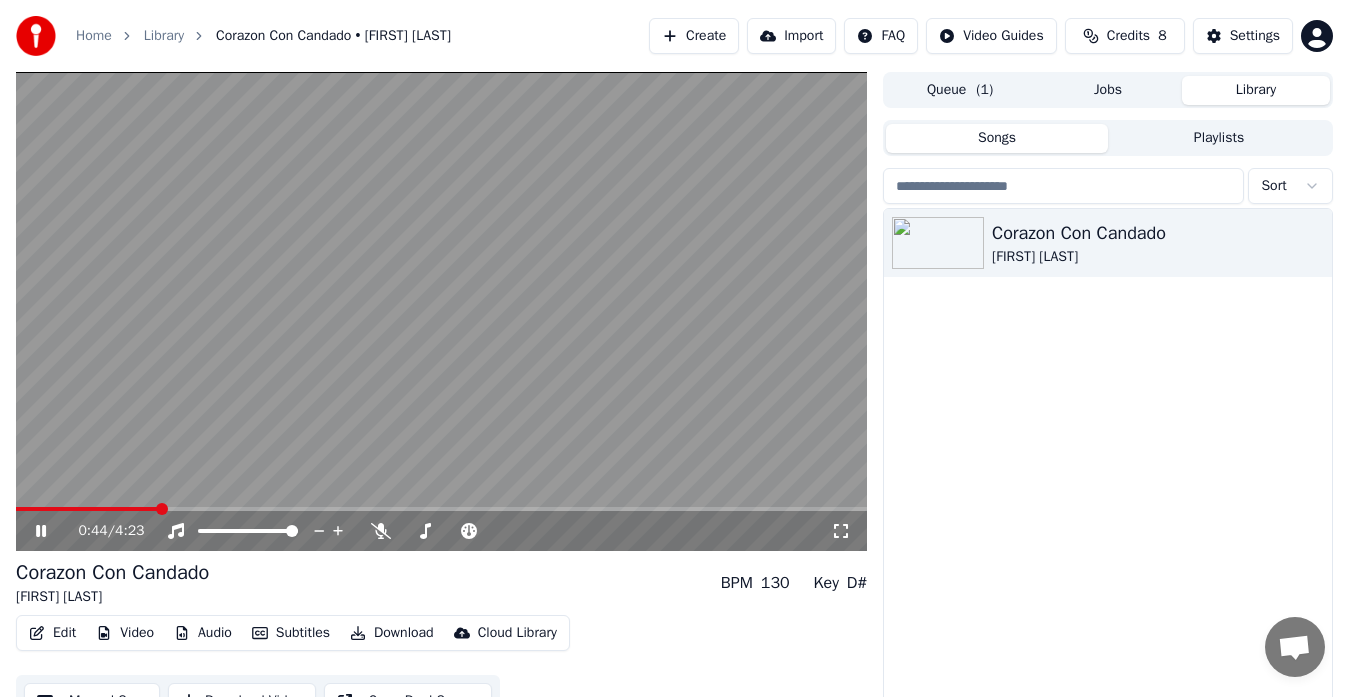 click at bounding box center (441, 509) 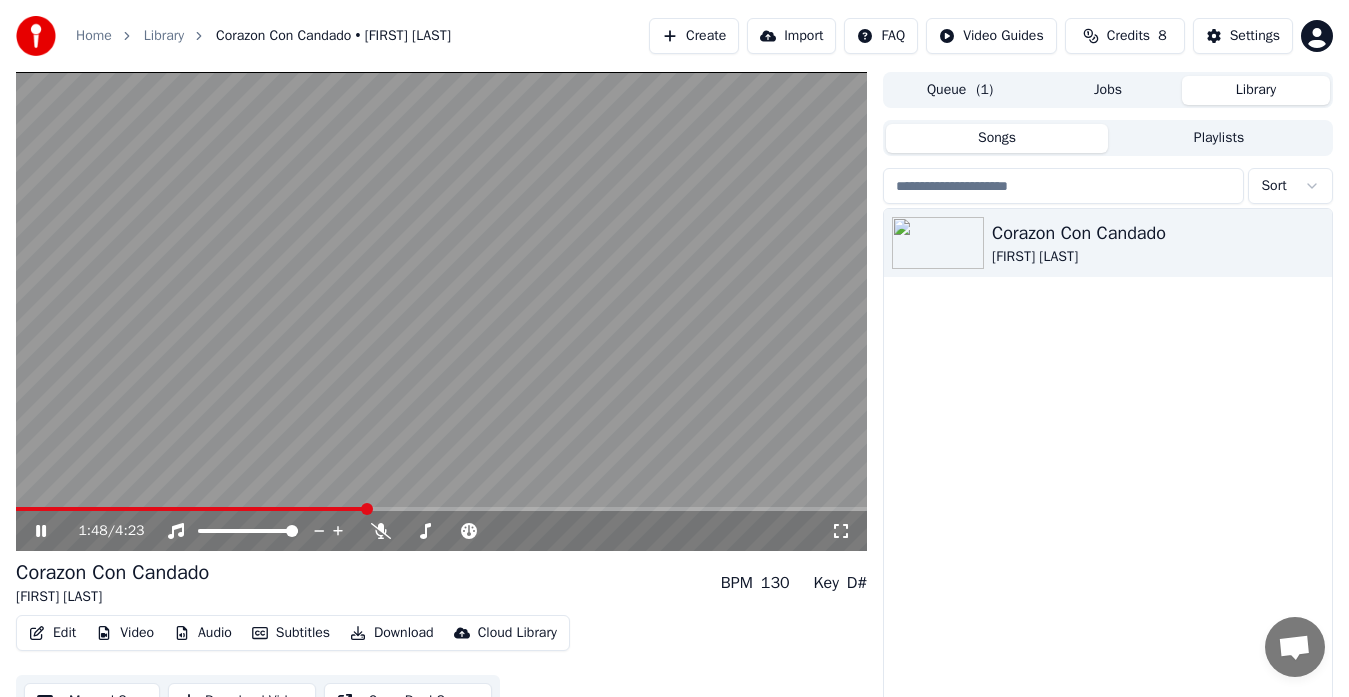 click at bounding box center [441, 509] 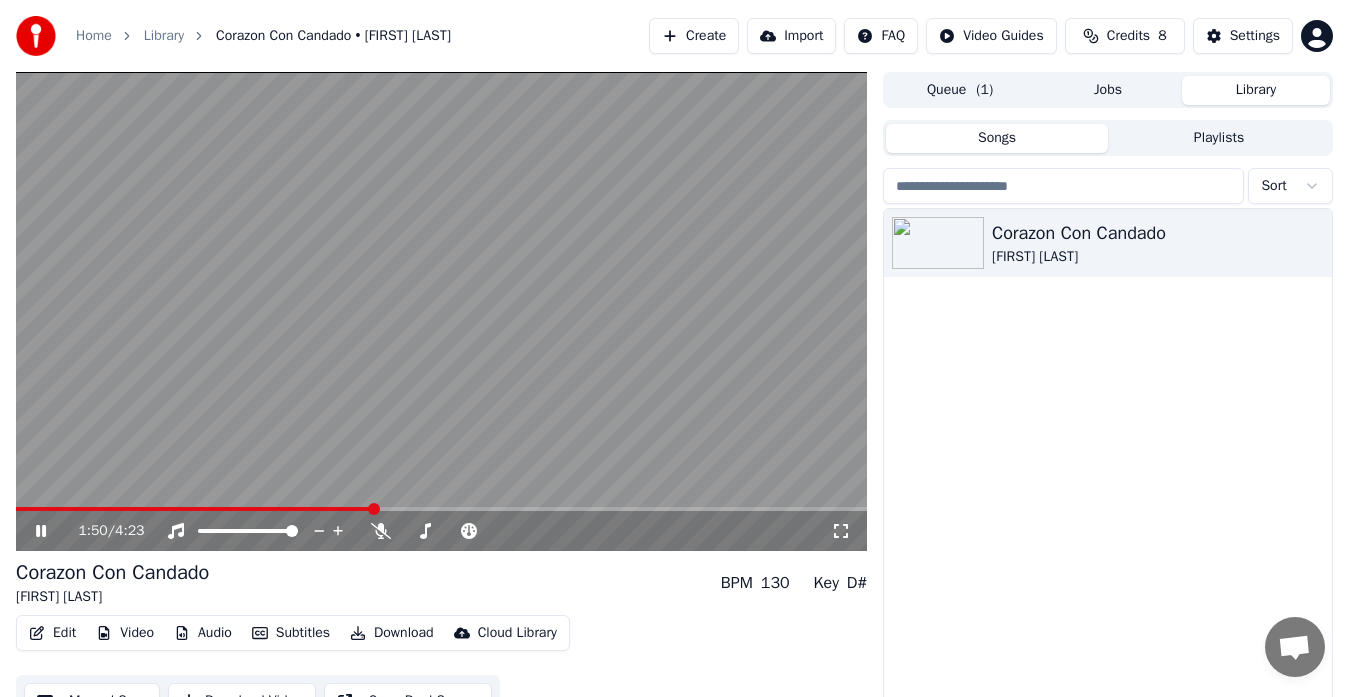 click at bounding box center (441, 509) 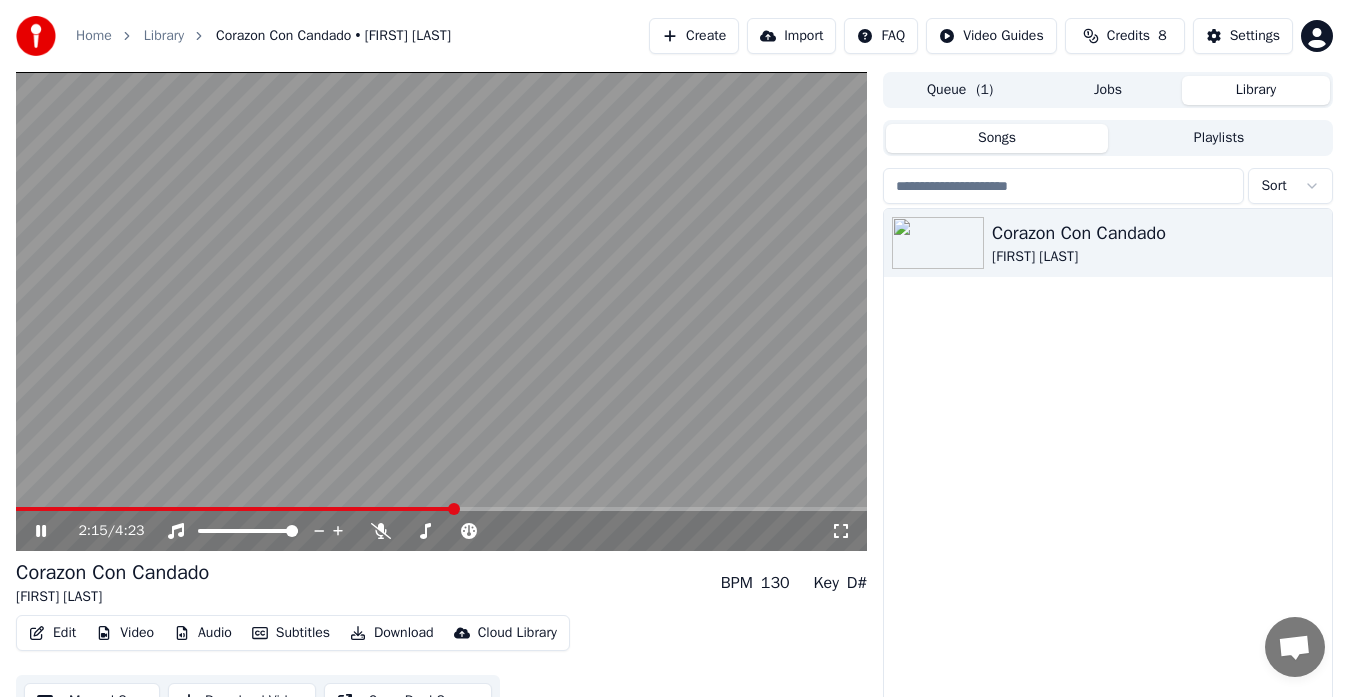 click at bounding box center [441, 509] 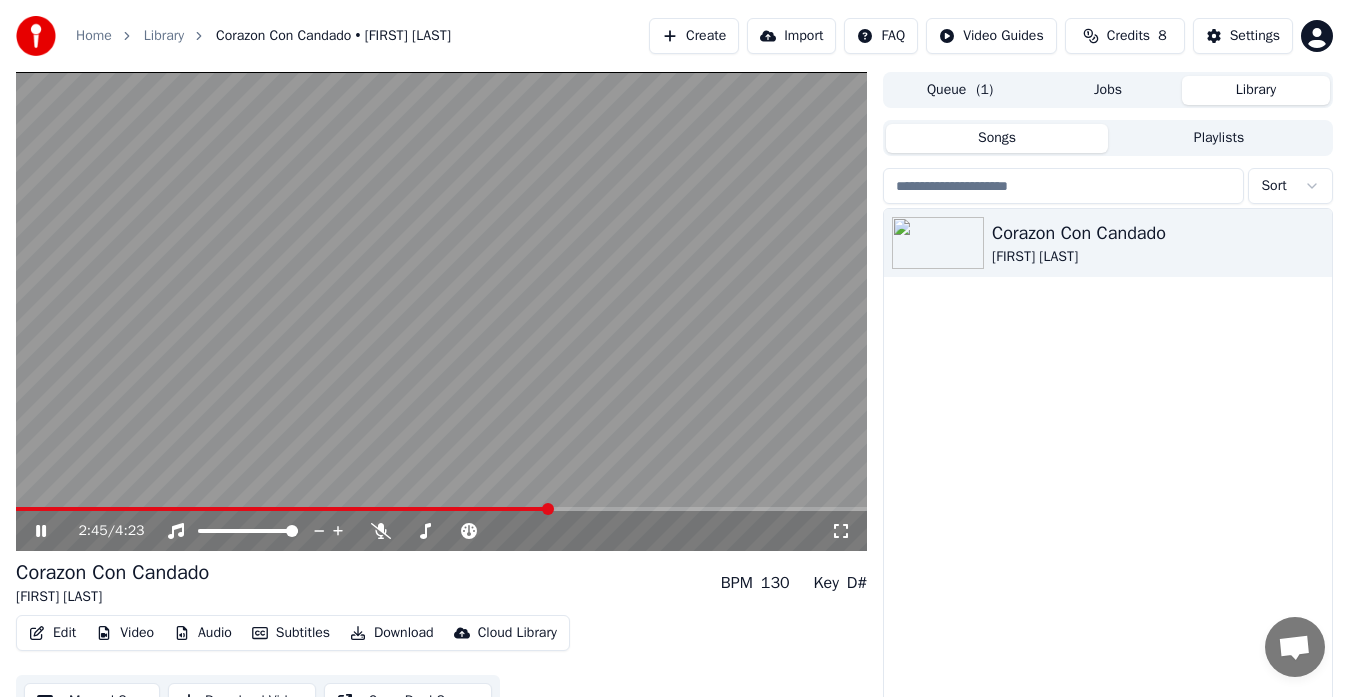 click at bounding box center (441, 509) 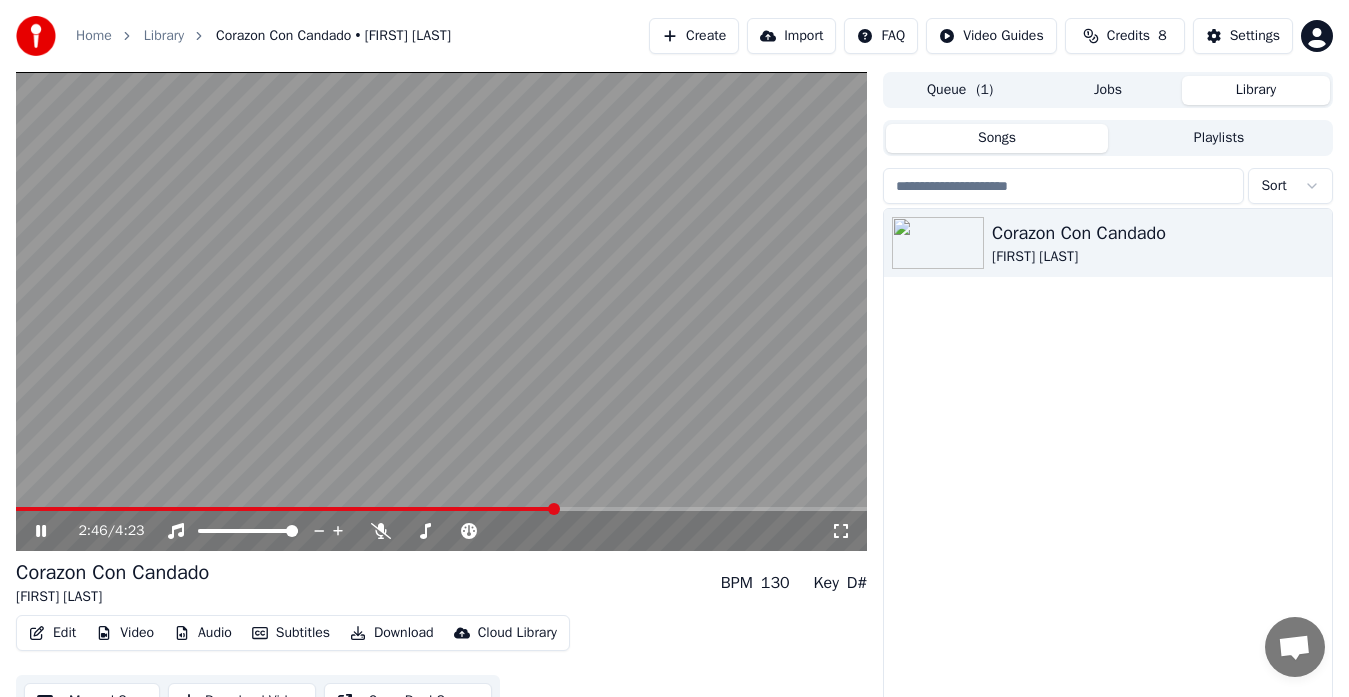 click at bounding box center [441, 509] 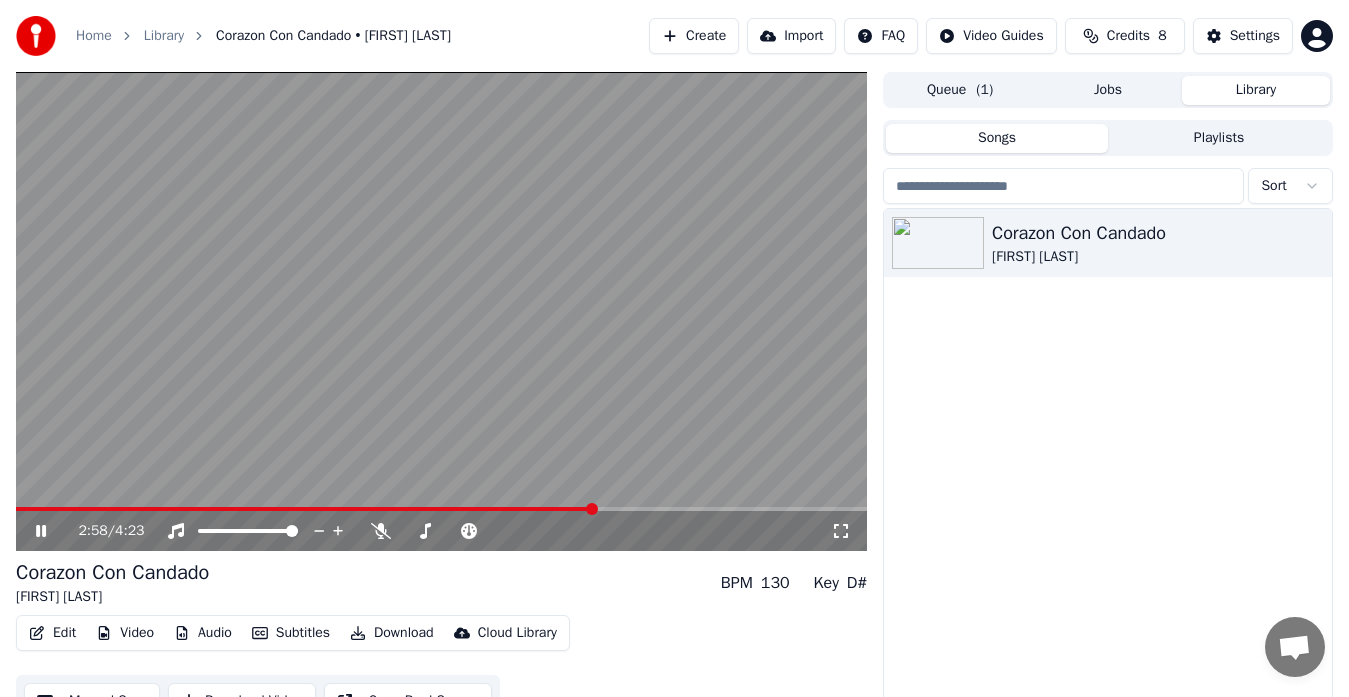 click 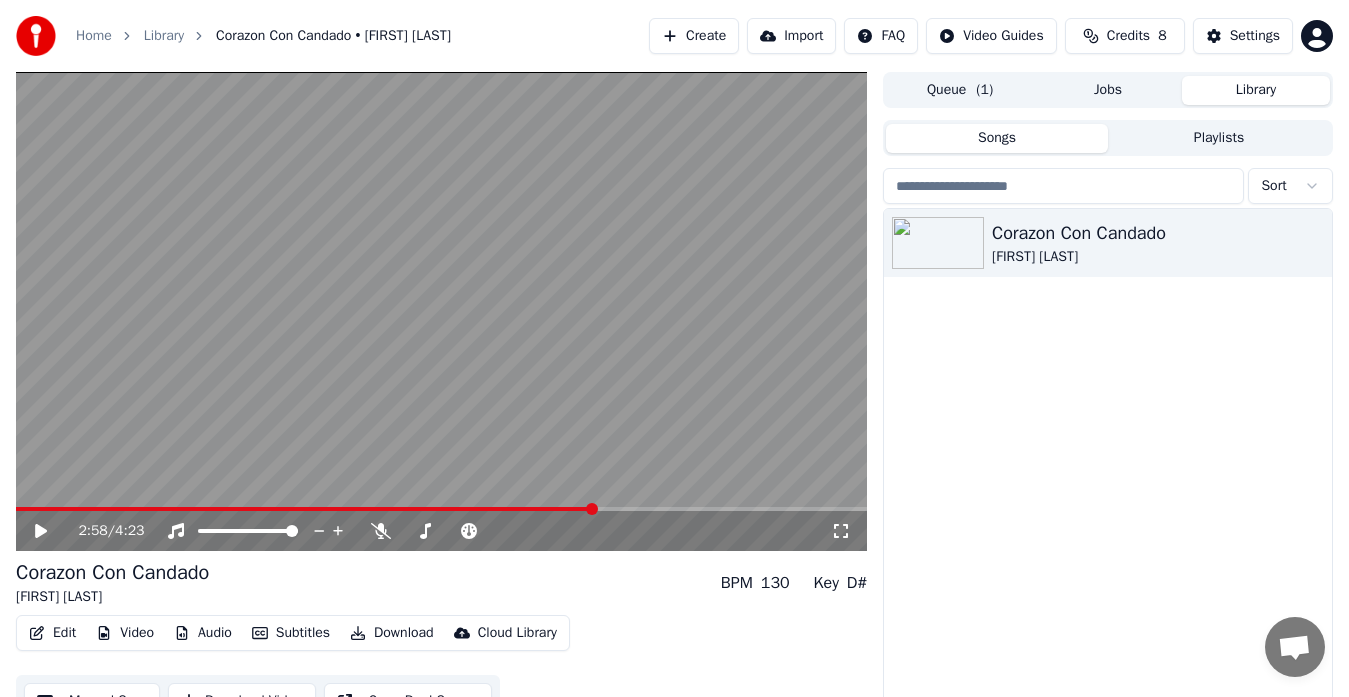 click on "Edit" at bounding box center (52, 633) 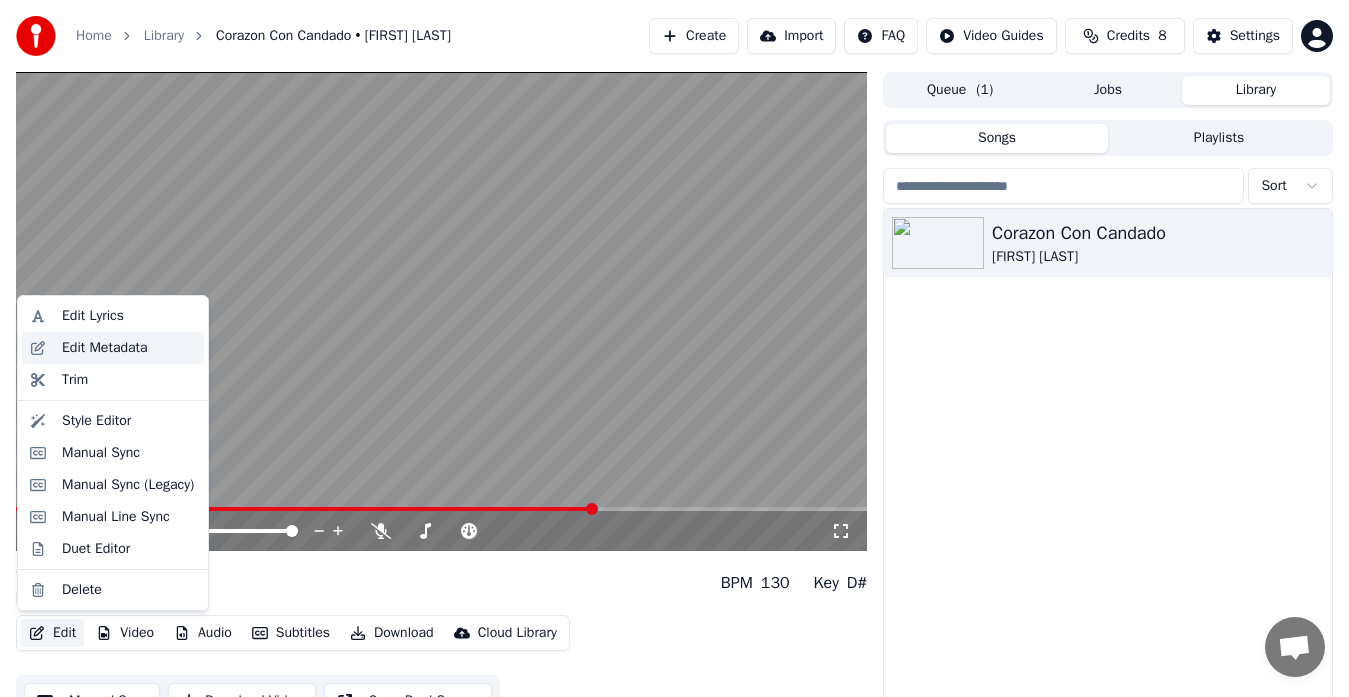 click on "Edit Metadata" at bounding box center (129, 348) 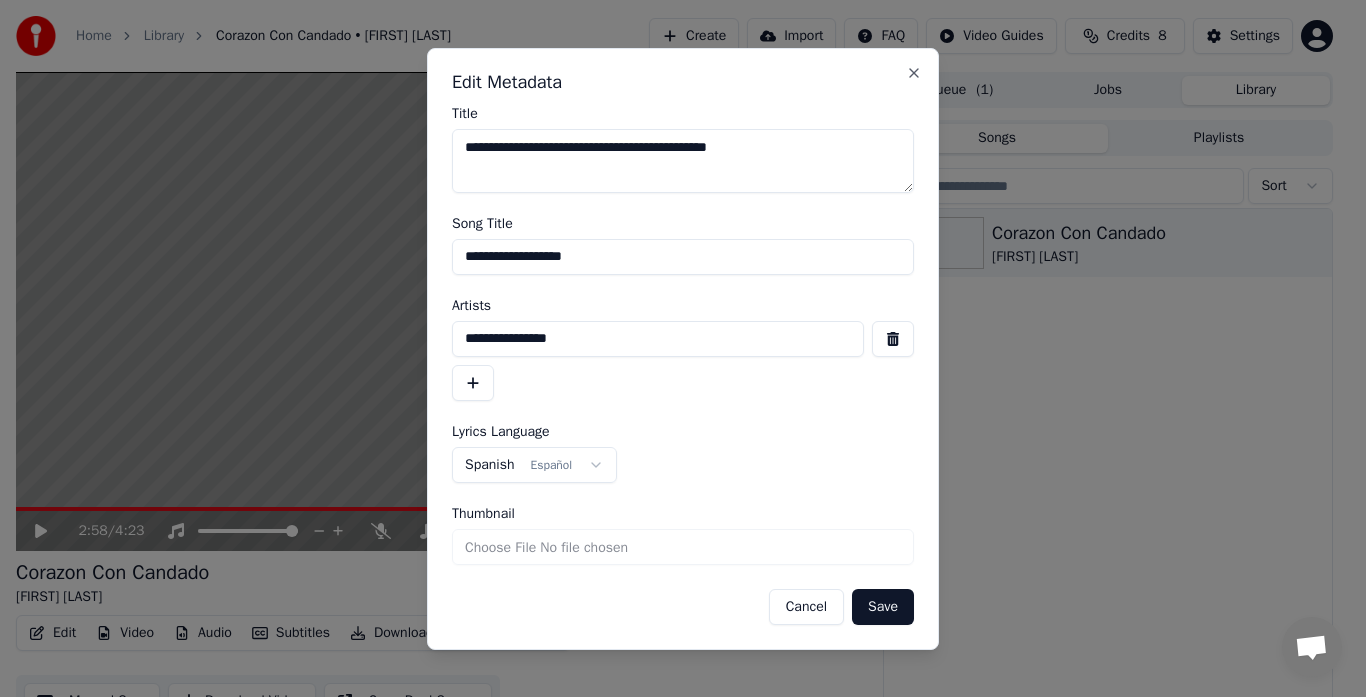 click on "**********" at bounding box center [683, 257] 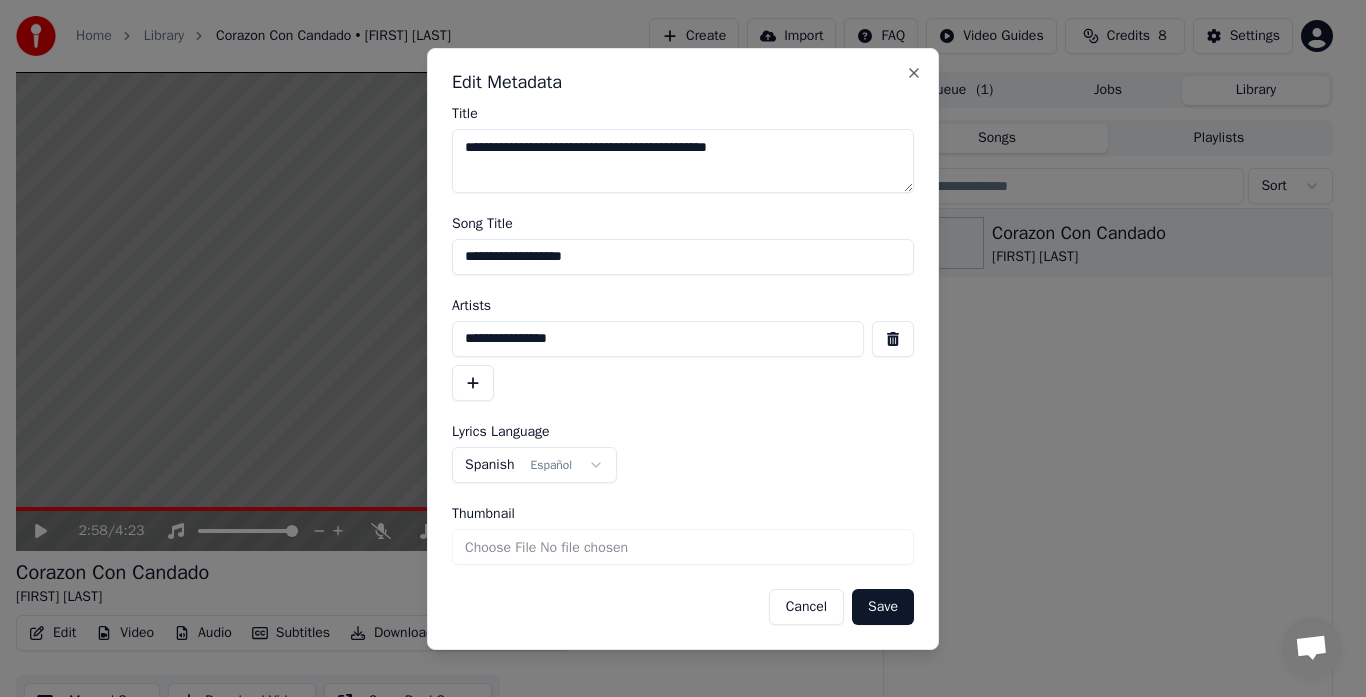paste 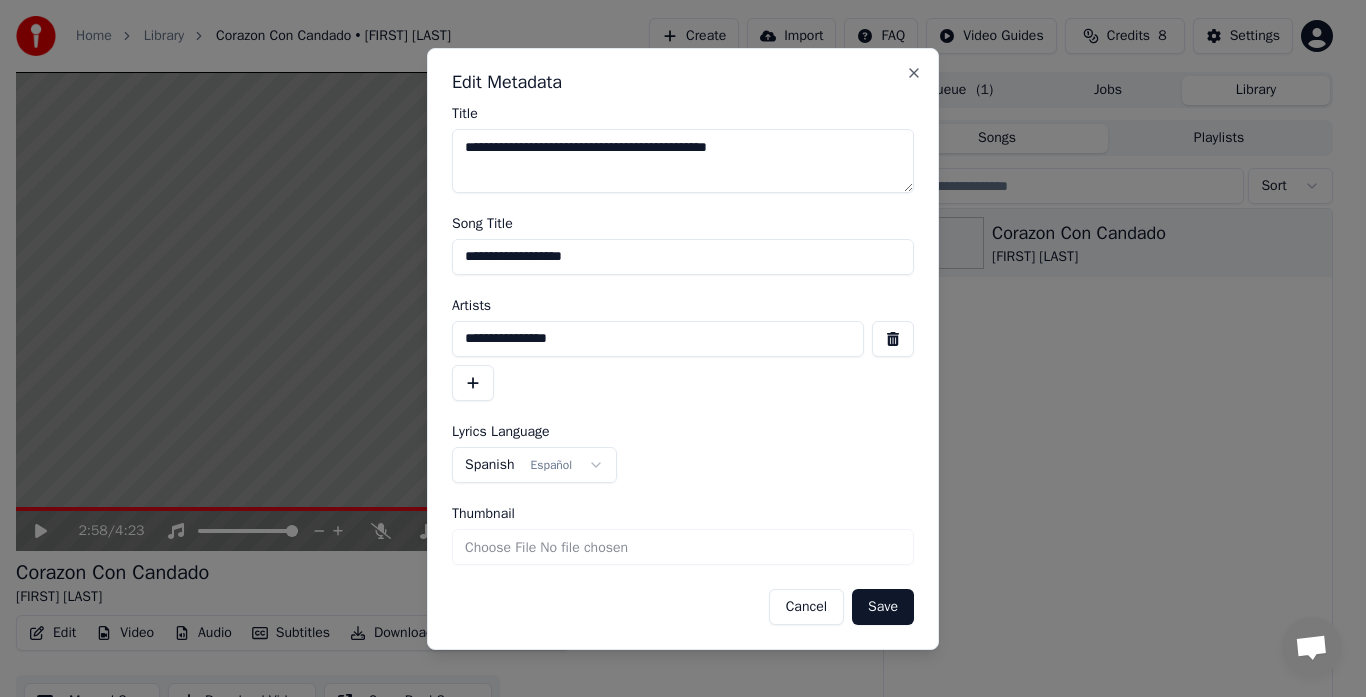 type on "**********" 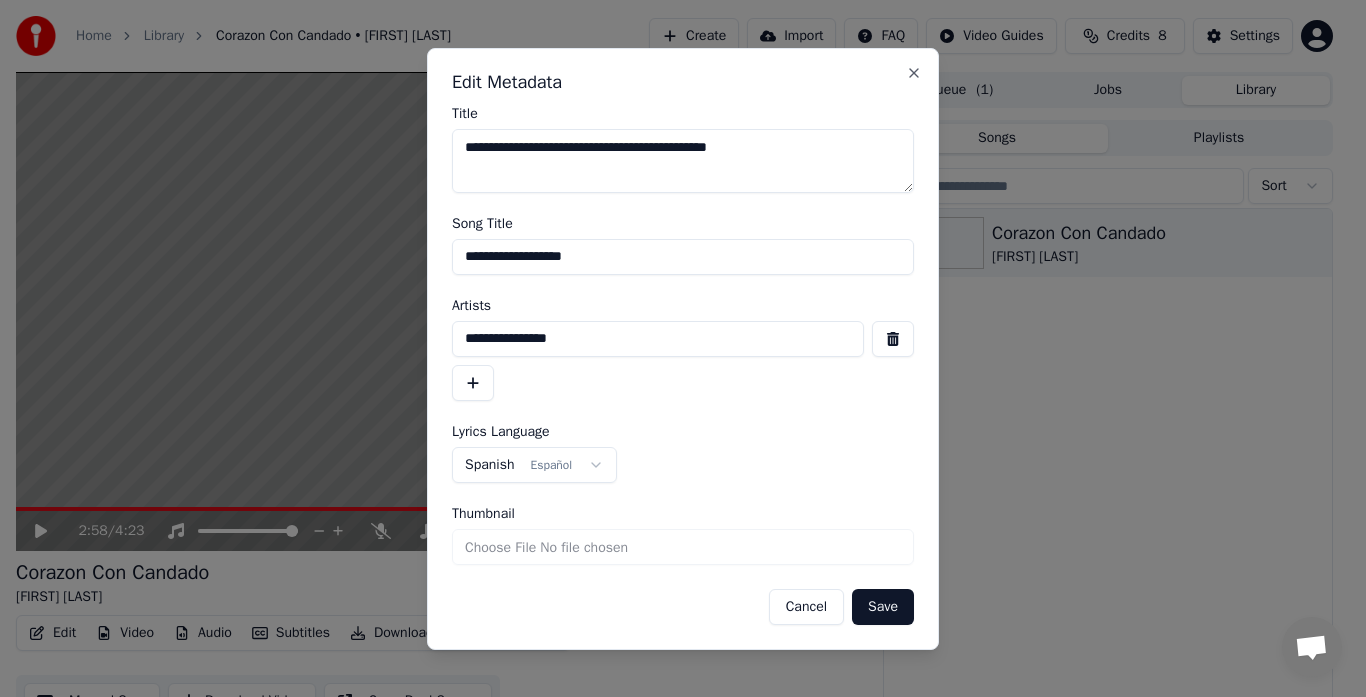 paste on "*" 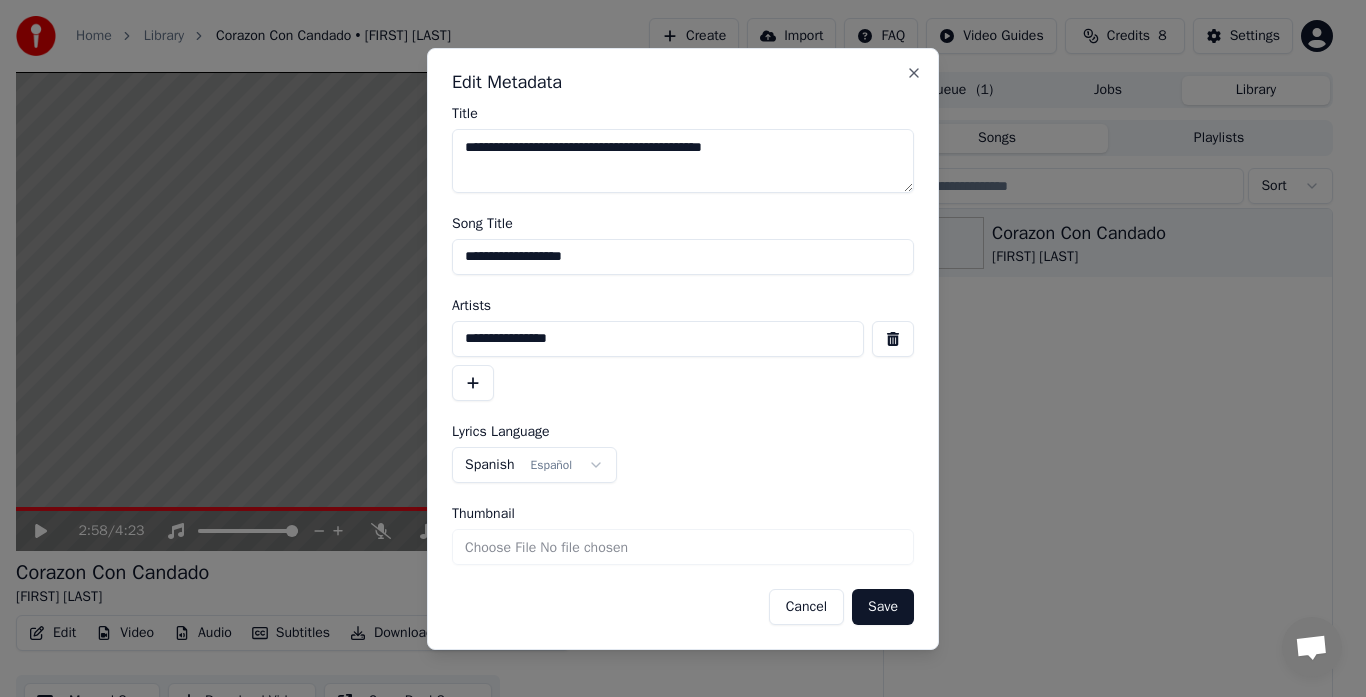 paste on "*" 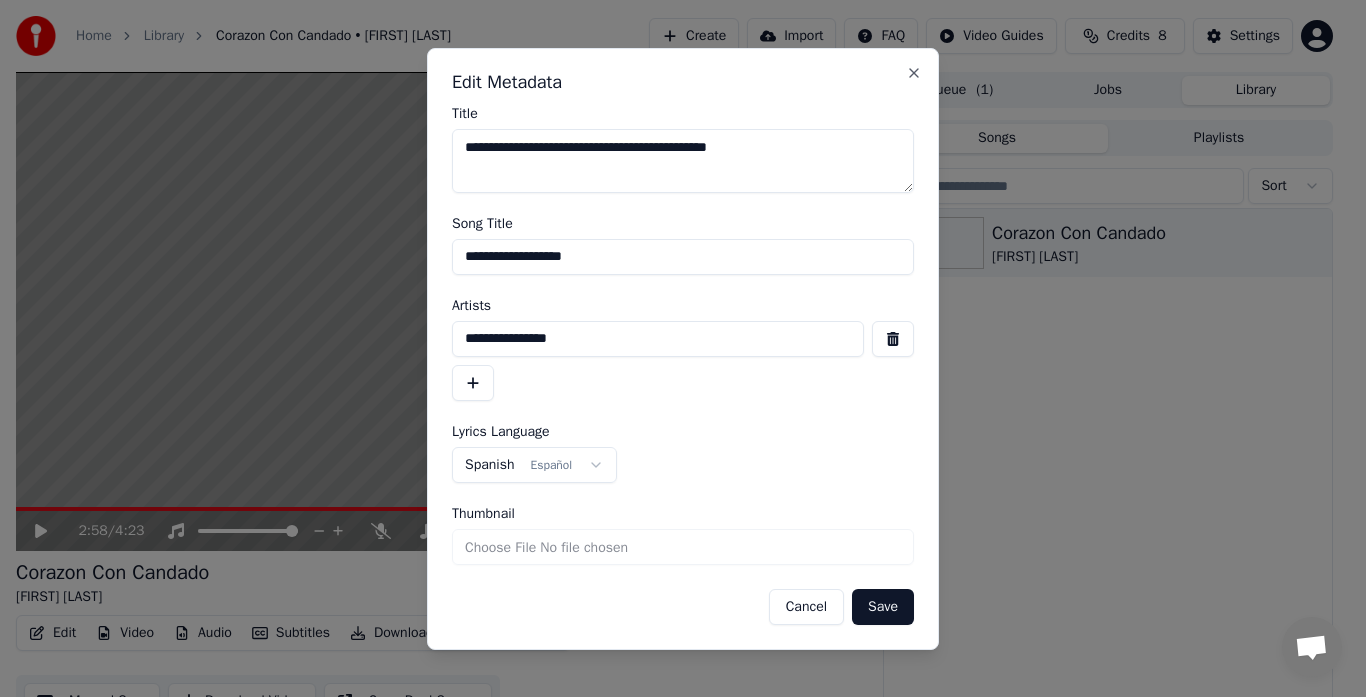 click on "**********" at bounding box center (683, 161) 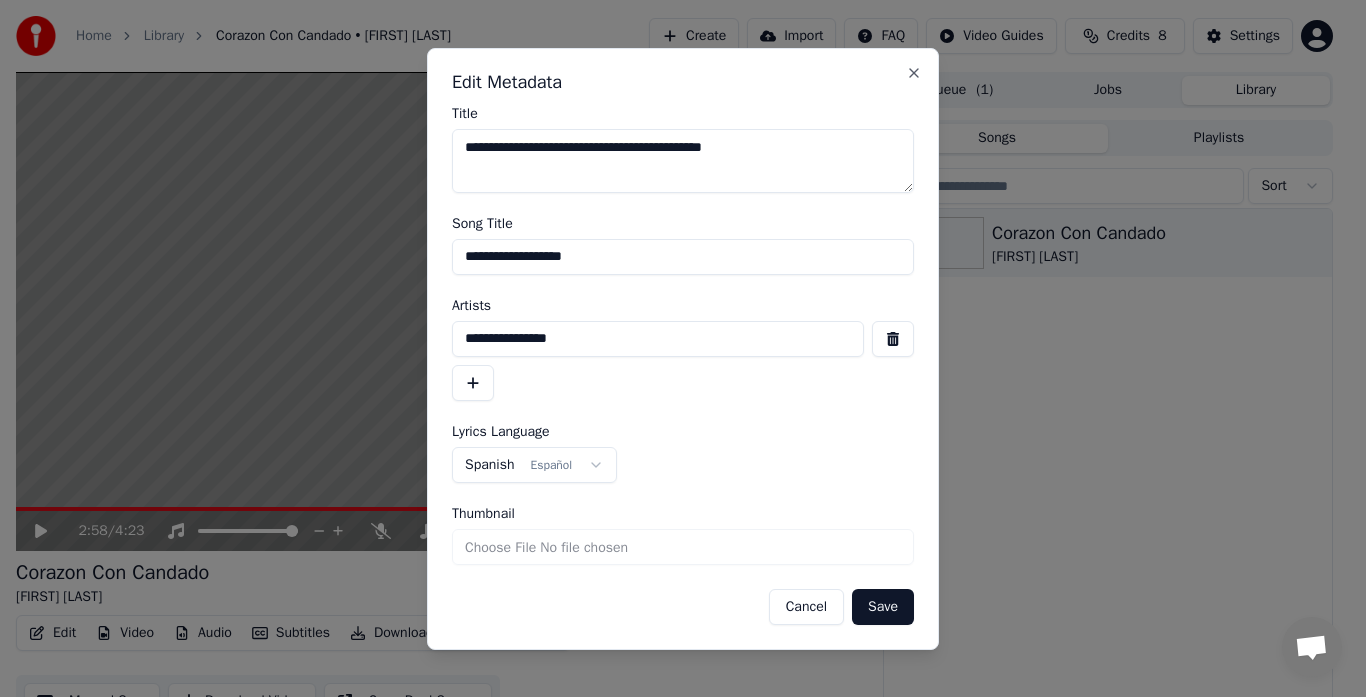 paste on "**********" 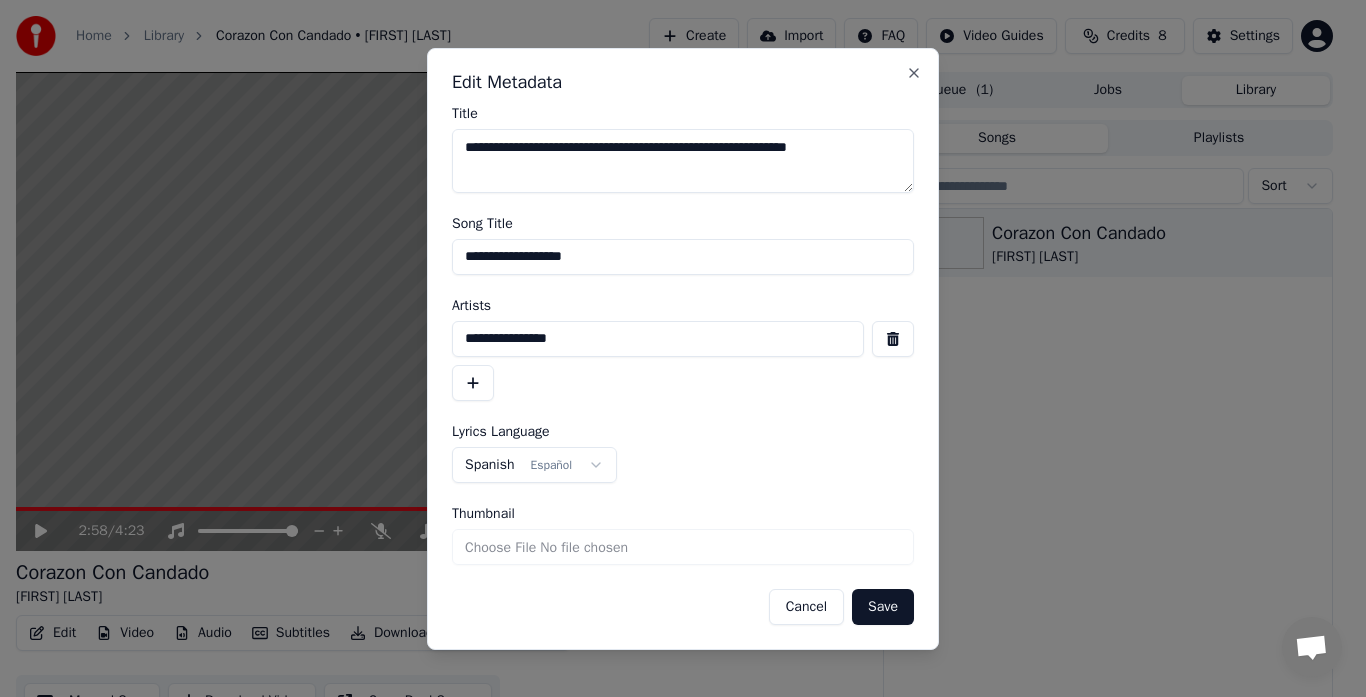 drag, startPoint x: 494, startPoint y: 144, endPoint x: 404, endPoint y: 150, distance: 90.199776 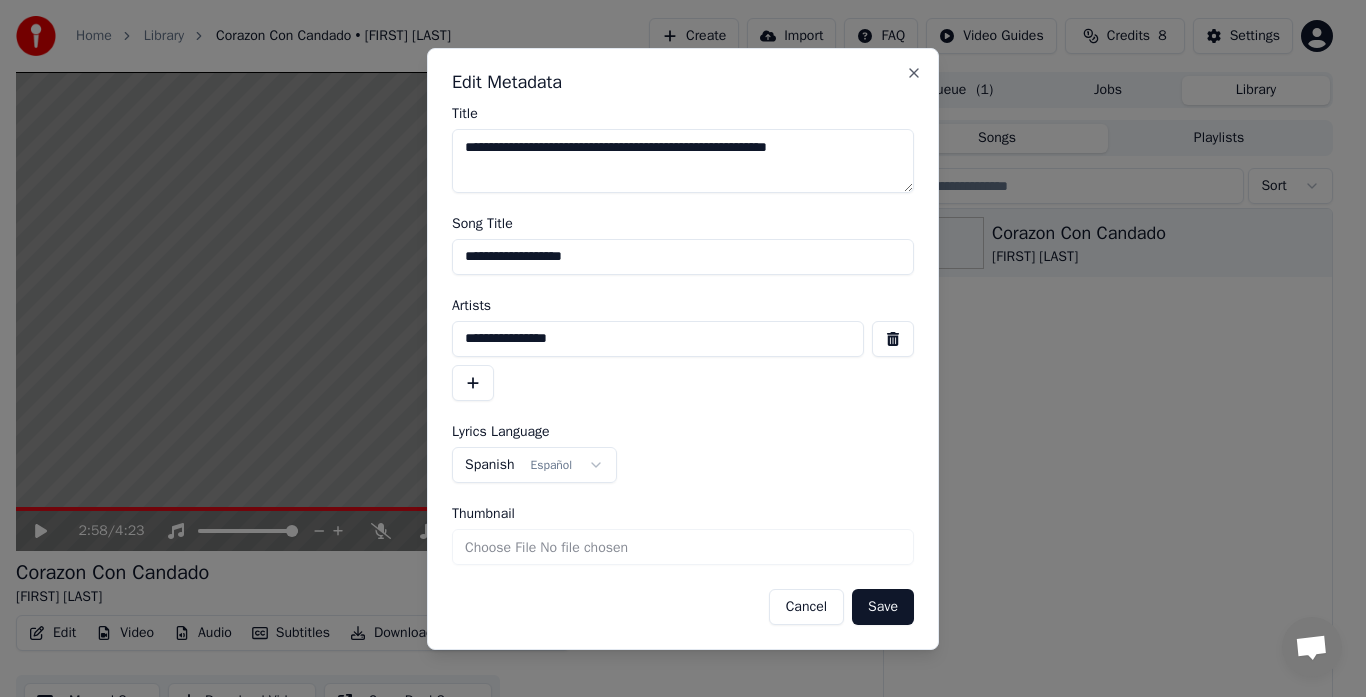 type on "**********" 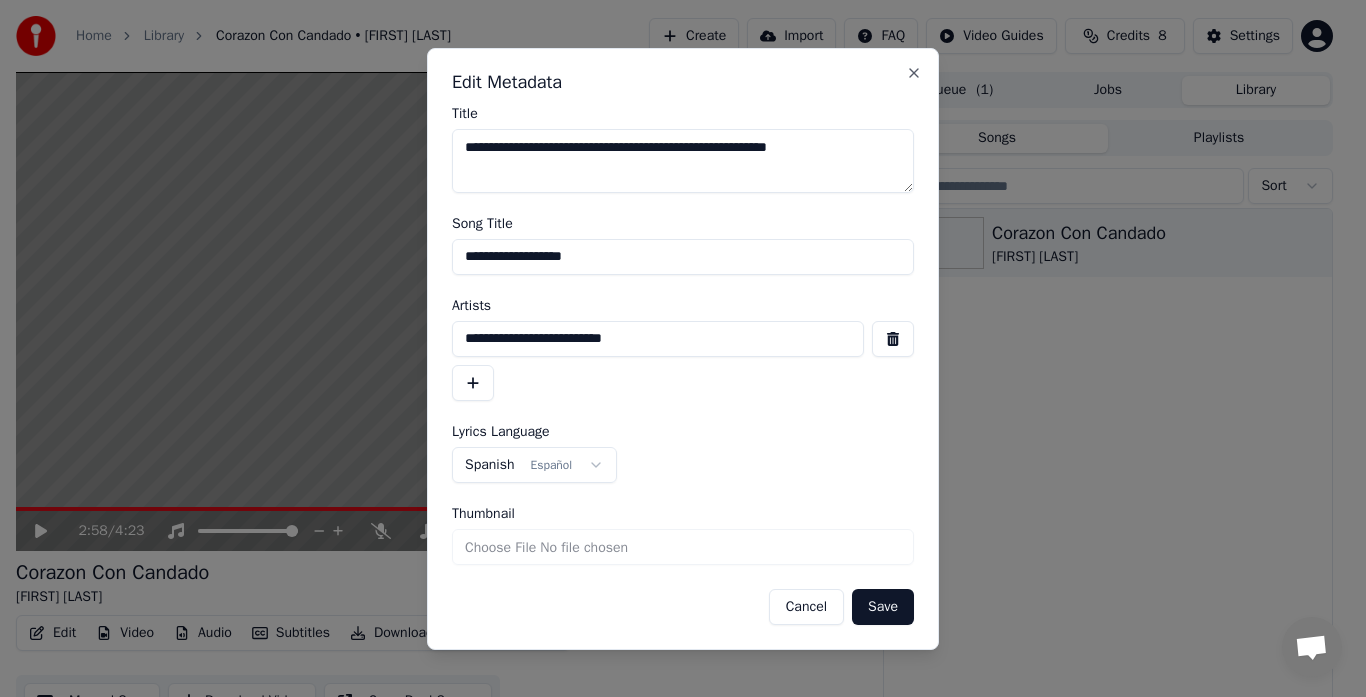 drag, startPoint x: 570, startPoint y: 336, endPoint x: 730, endPoint y: 352, distance: 160.798 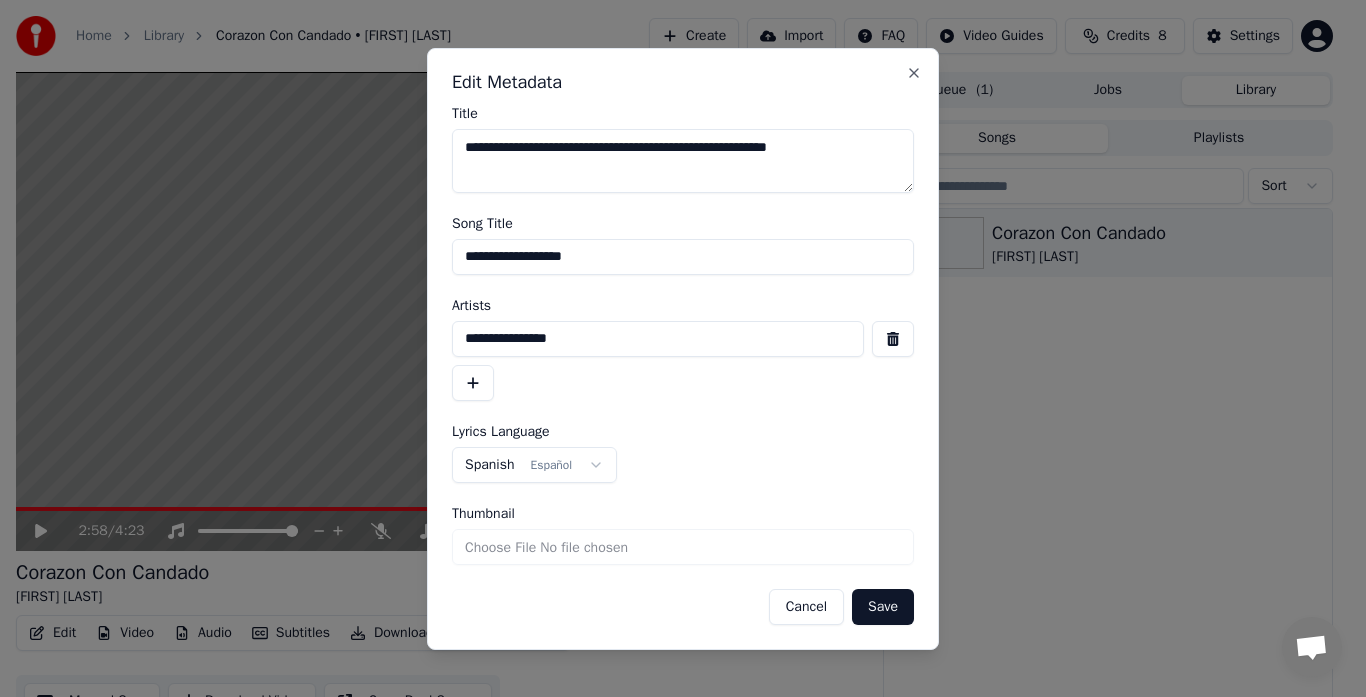 type on "**********" 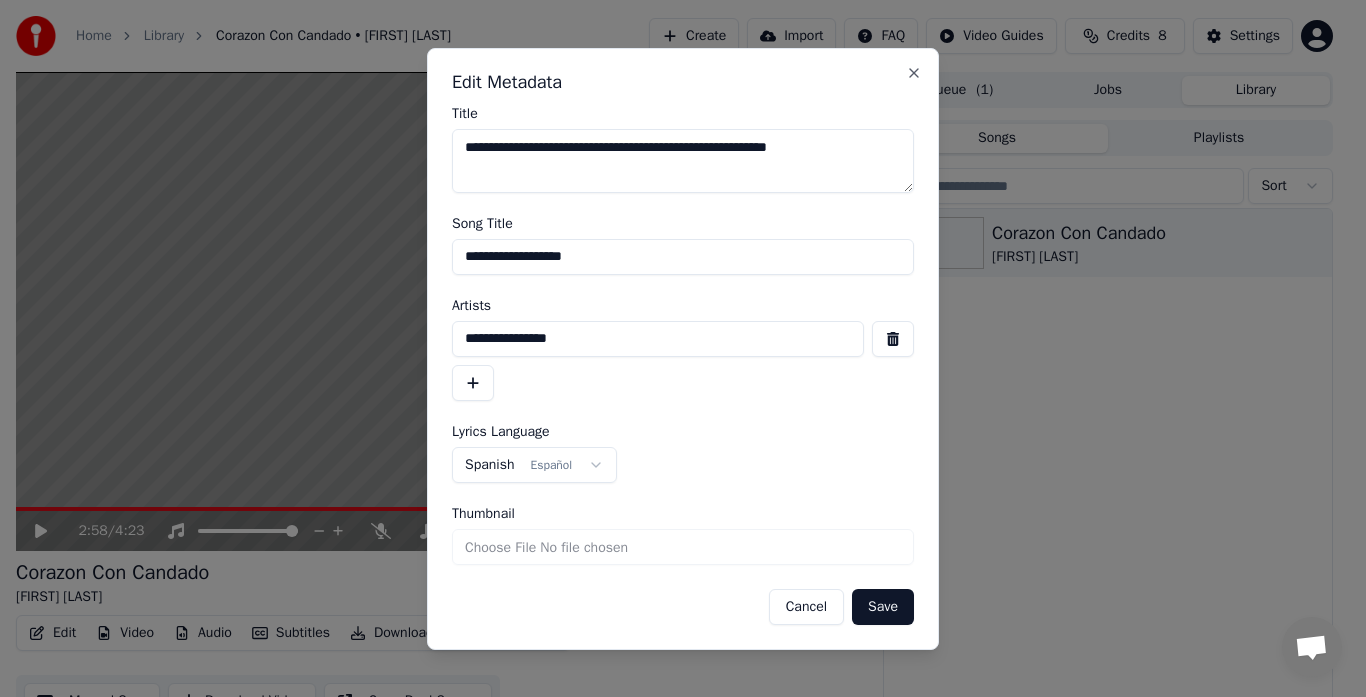 drag, startPoint x: 648, startPoint y: 149, endPoint x: 576, endPoint y: 144, distance: 72.1734 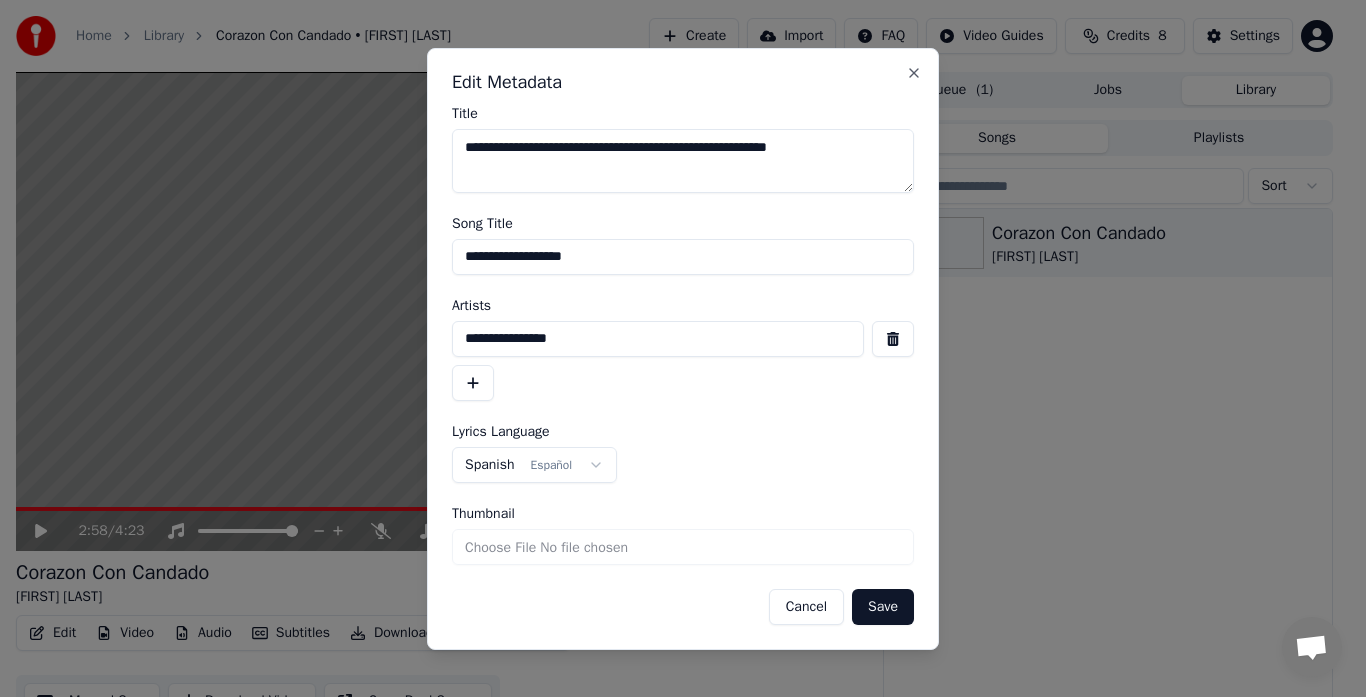 click on "**********" at bounding box center [683, 161] 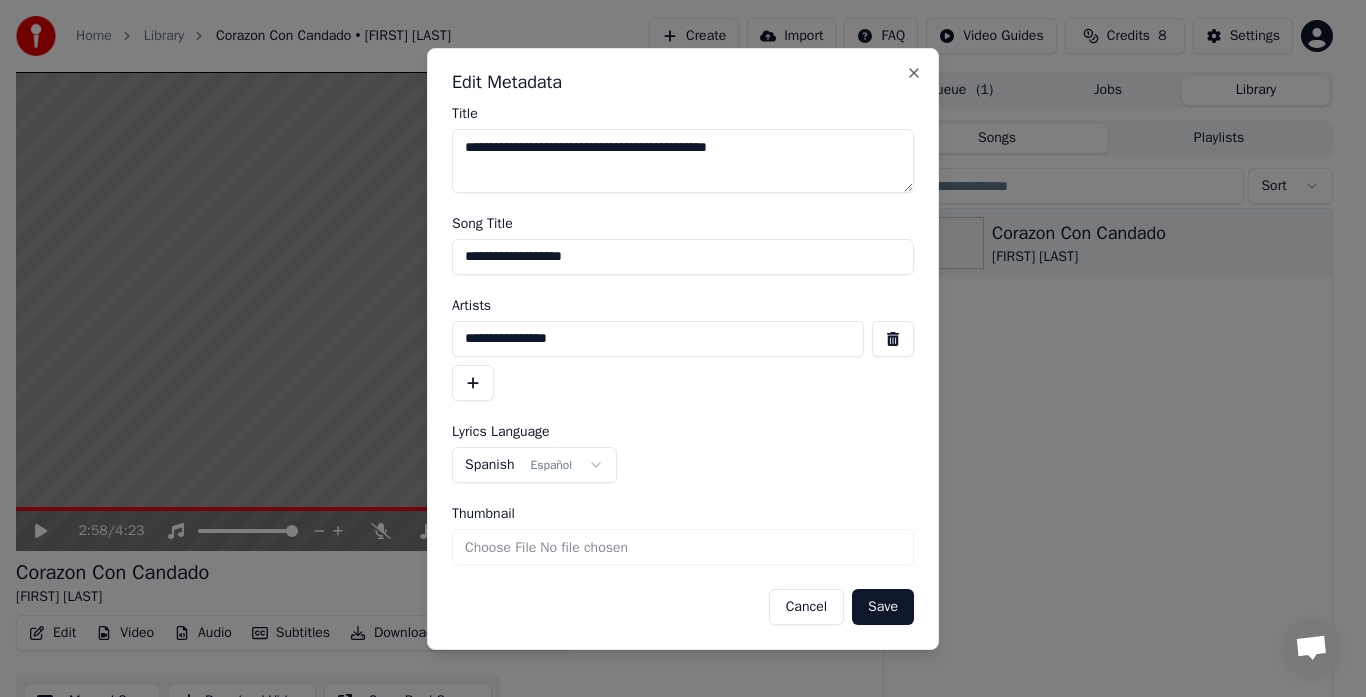 type on "**********" 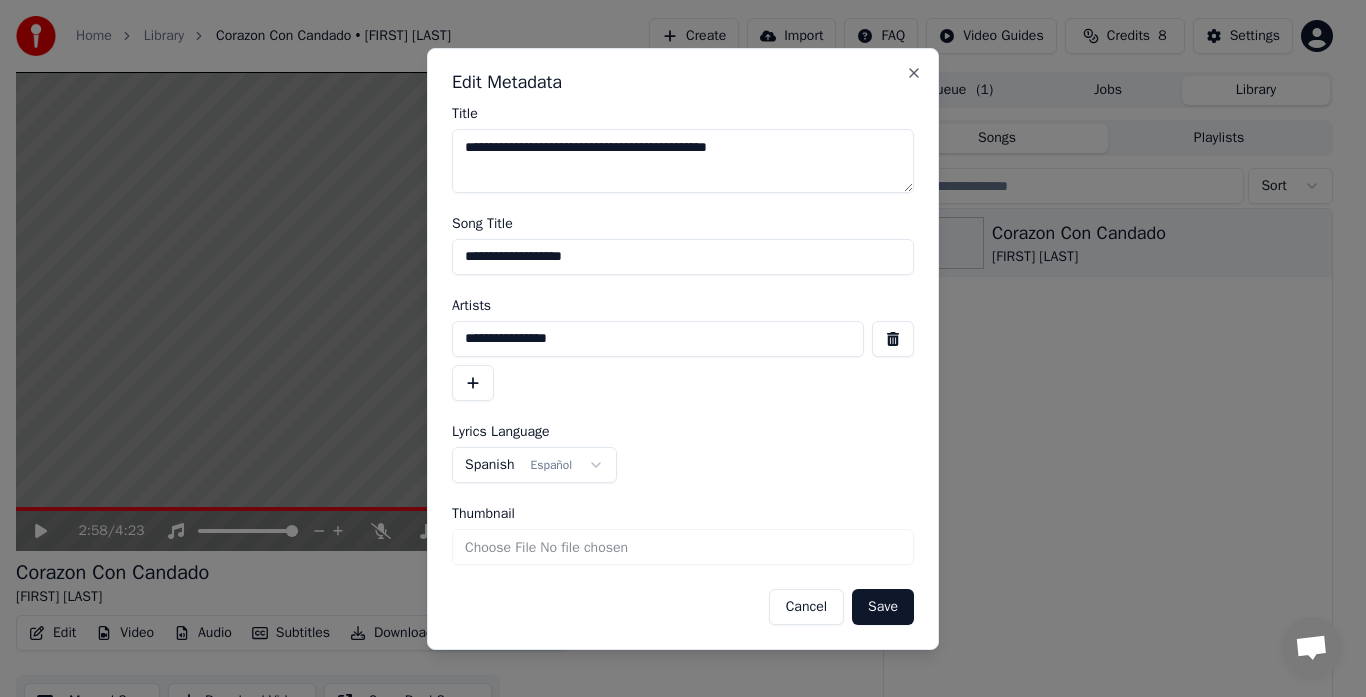click on "Save" at bounding box center (883, 607) 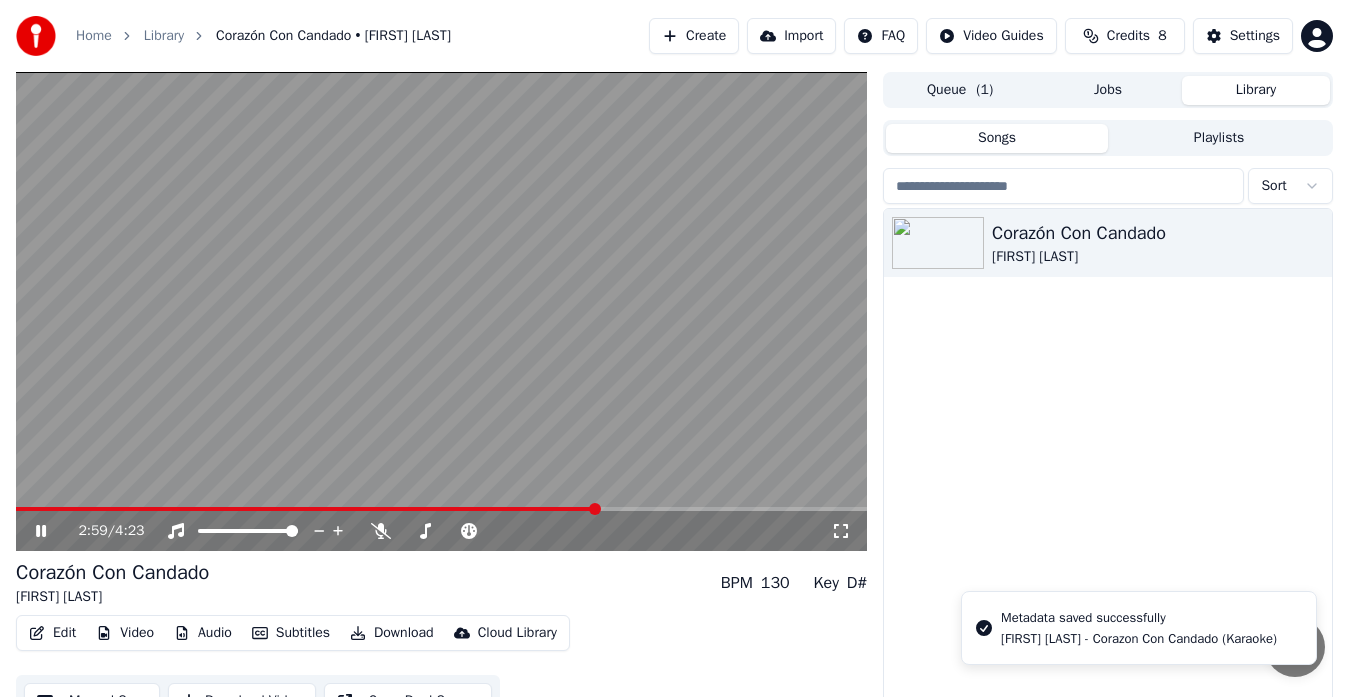 click 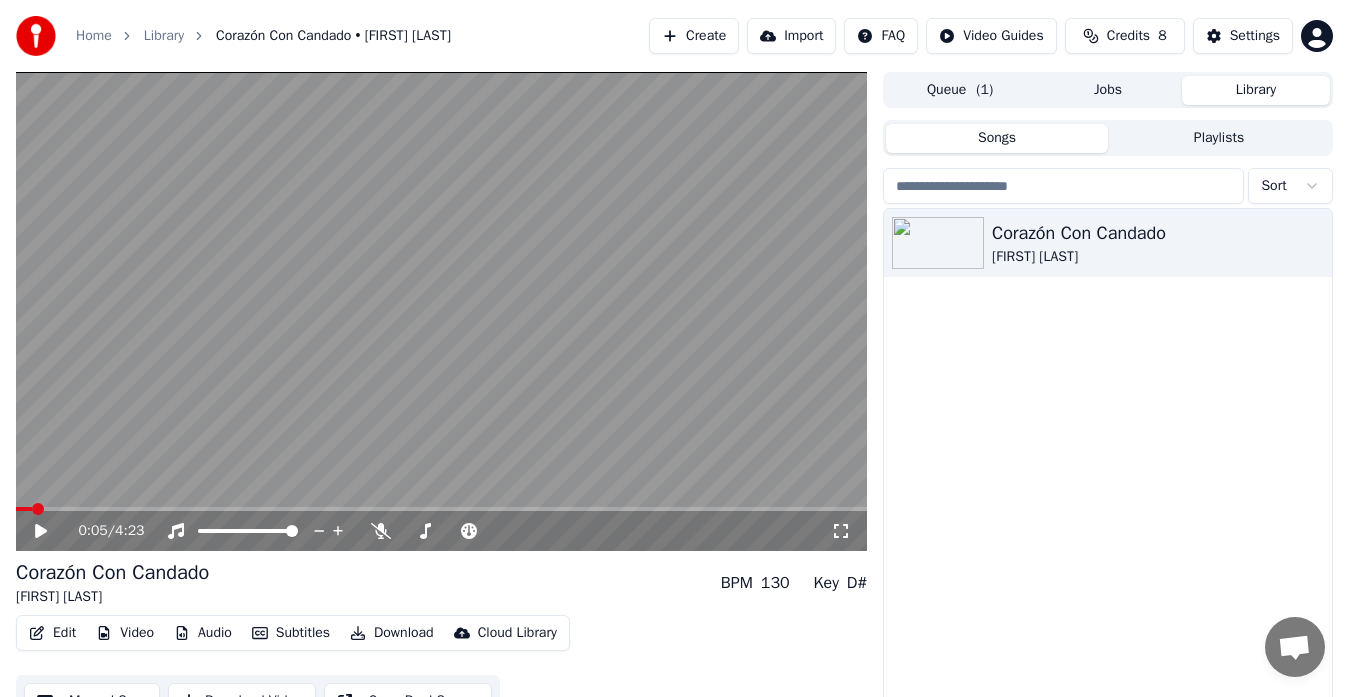 click at bounding box center [24, 509] 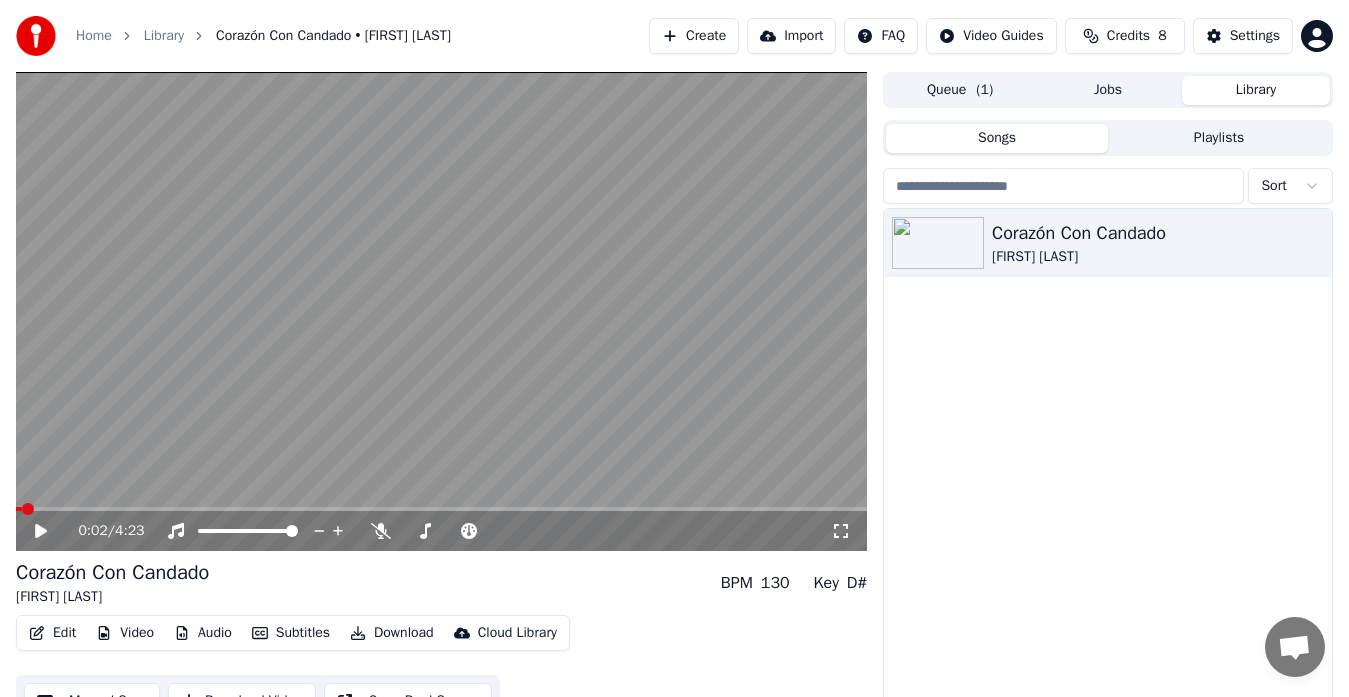 click at bounding box center (28, 509) 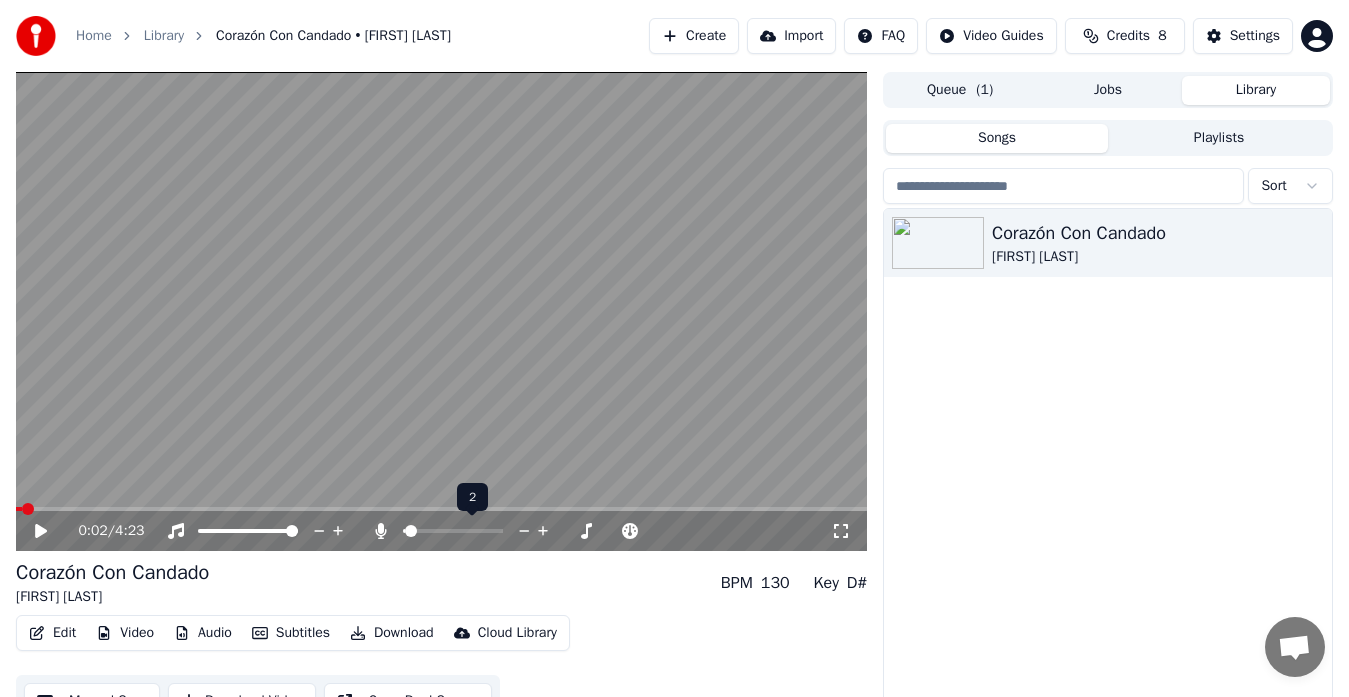 click at bounding box center (411, 531) 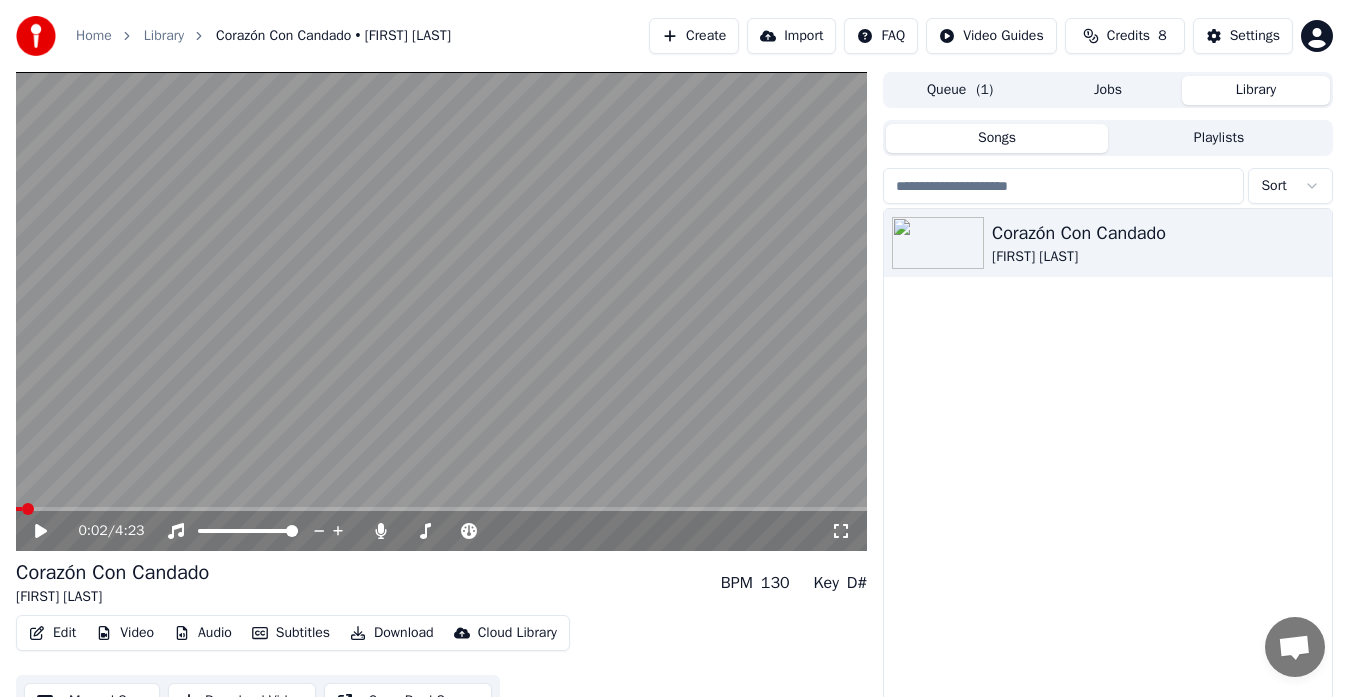 click 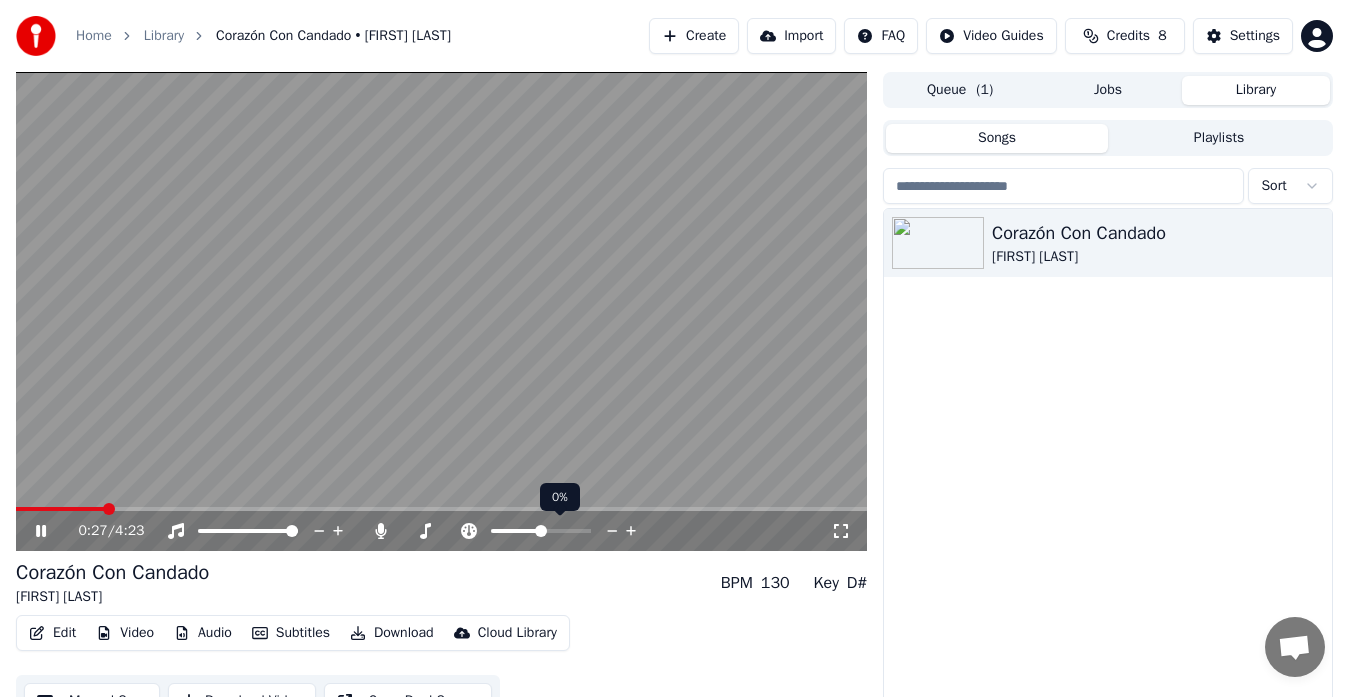 click 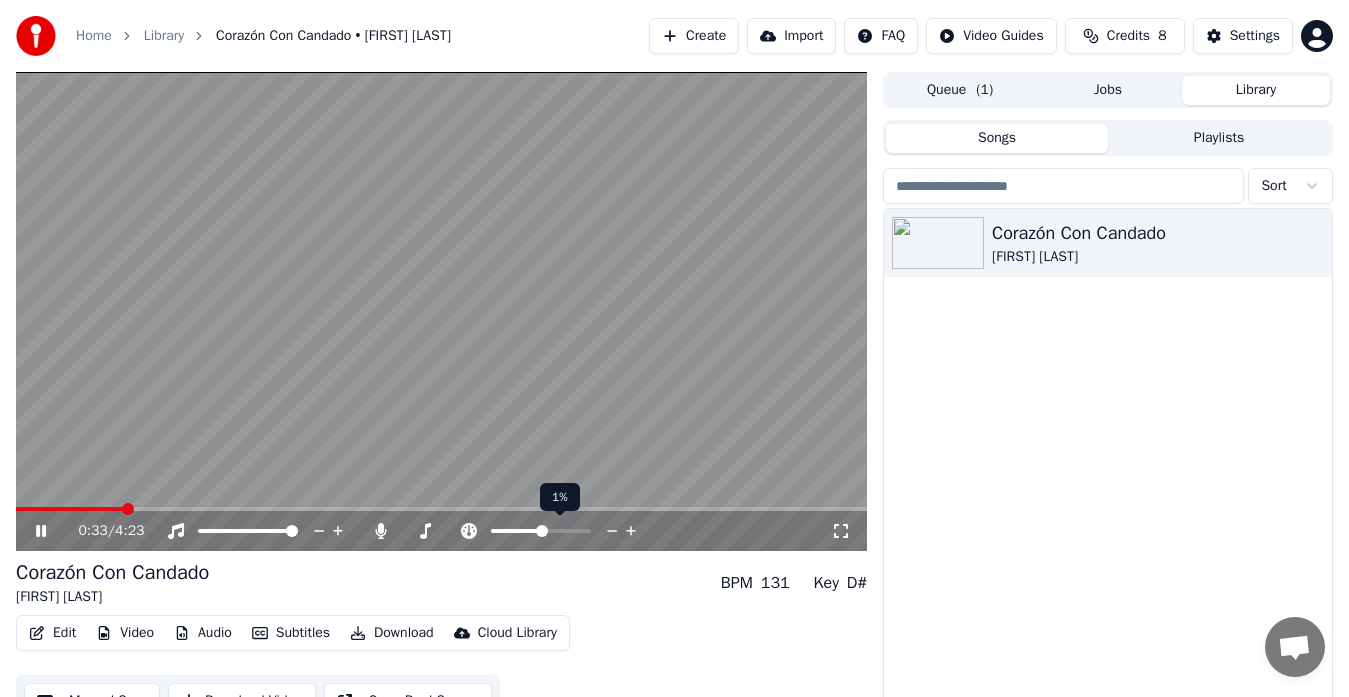 click 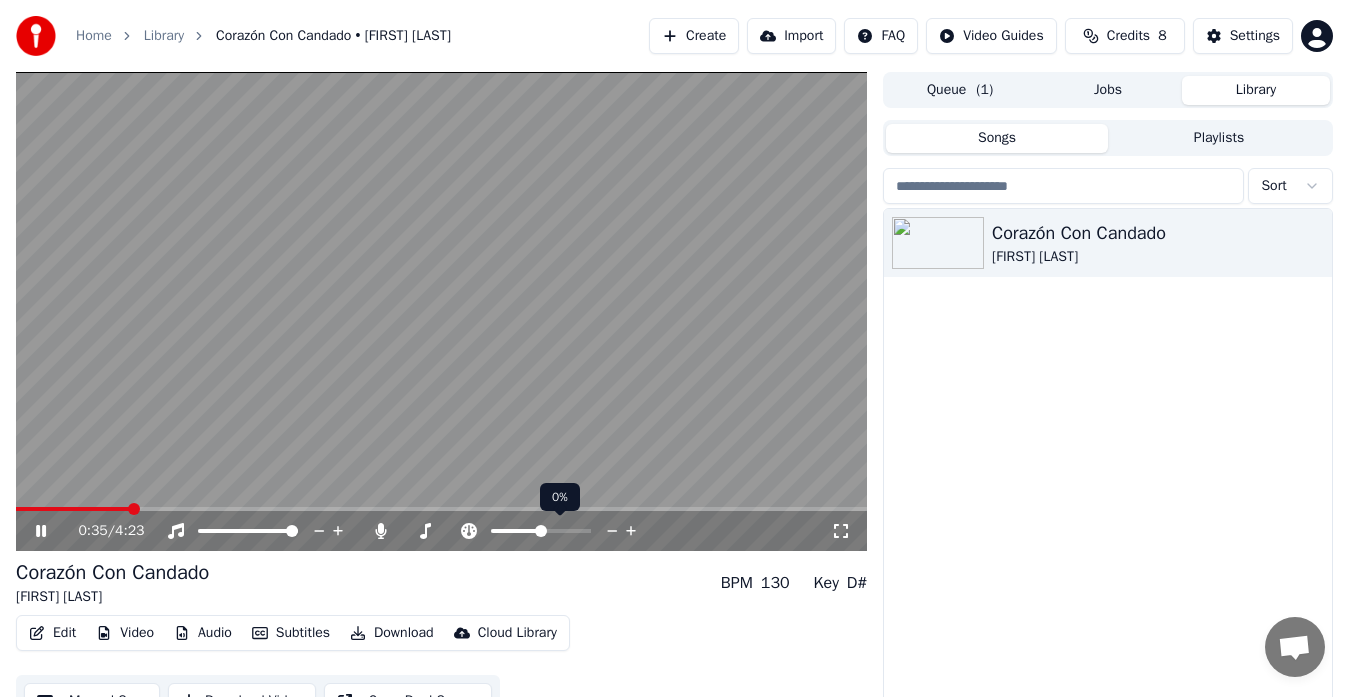 click 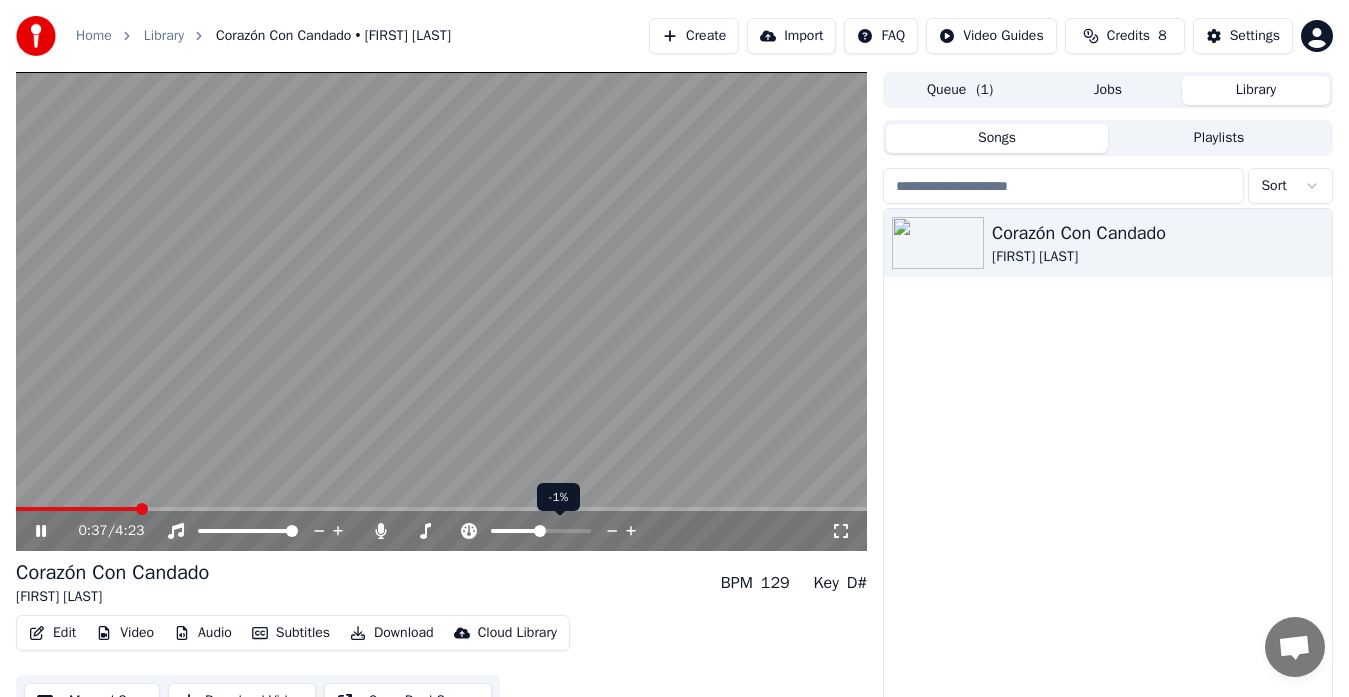 click 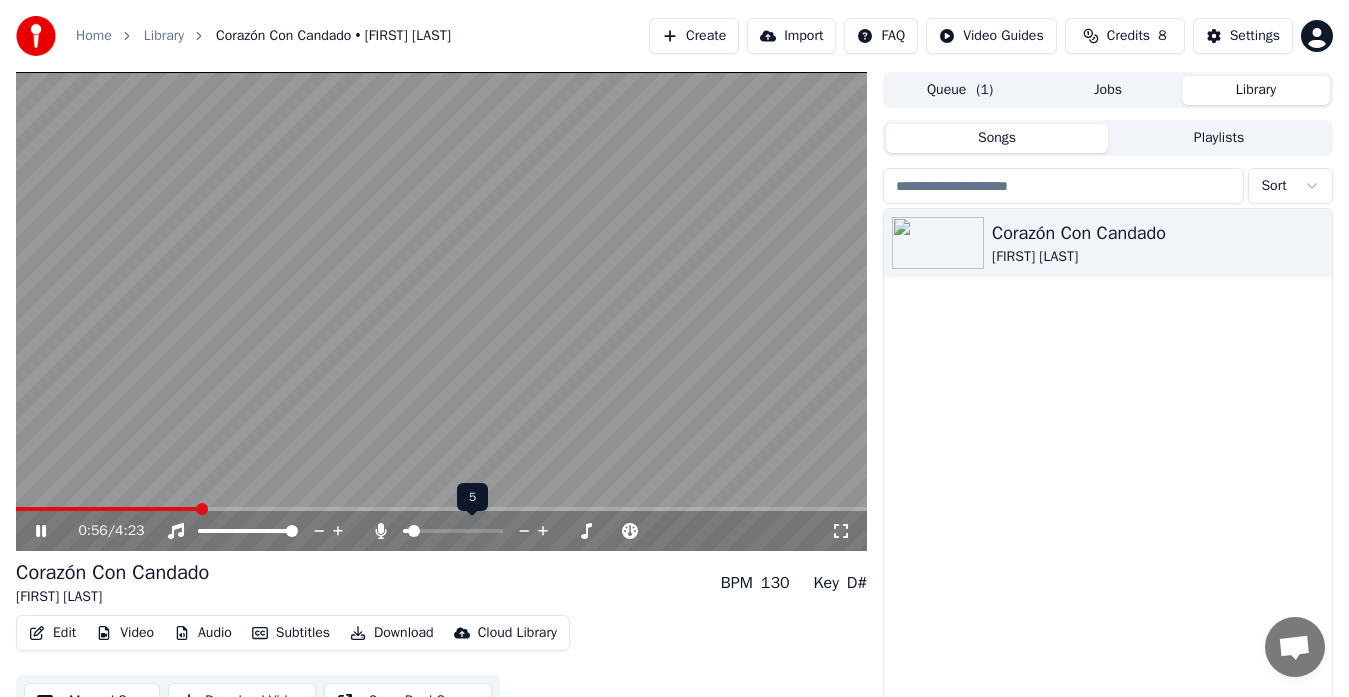 click at bounding box center [414, 531] 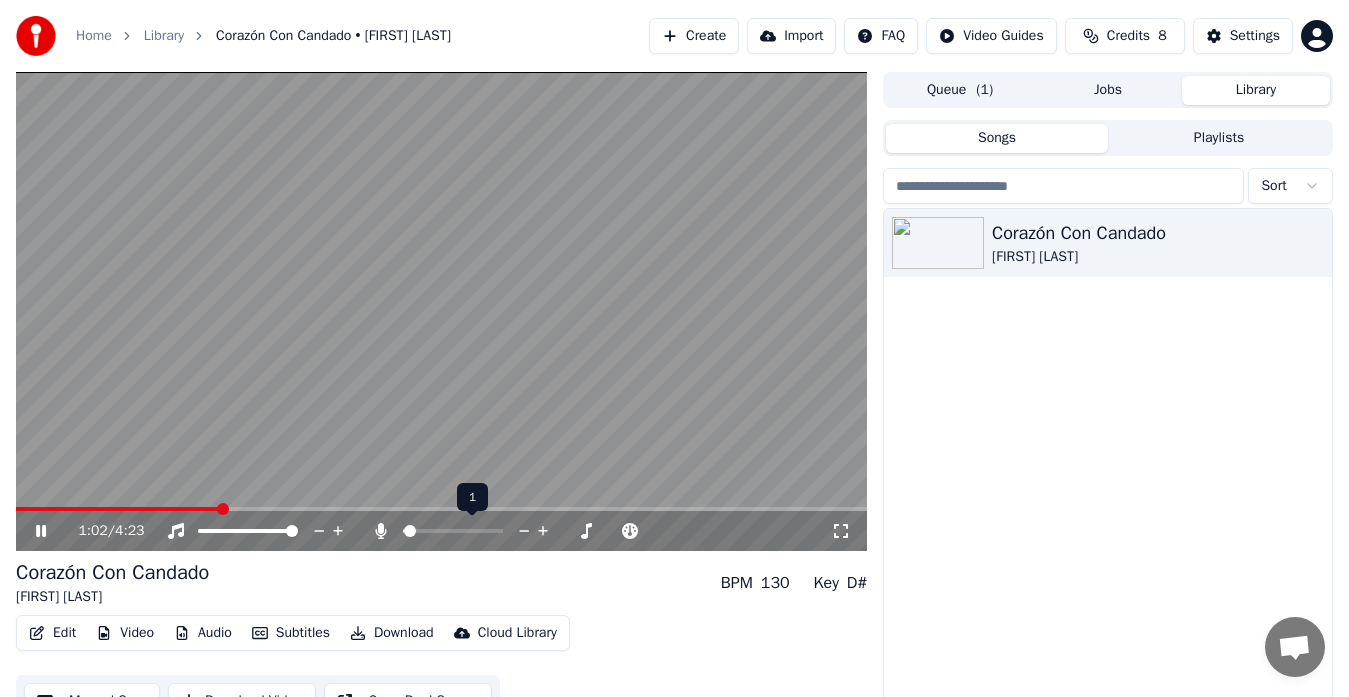 click at bounding box center [410, 531] 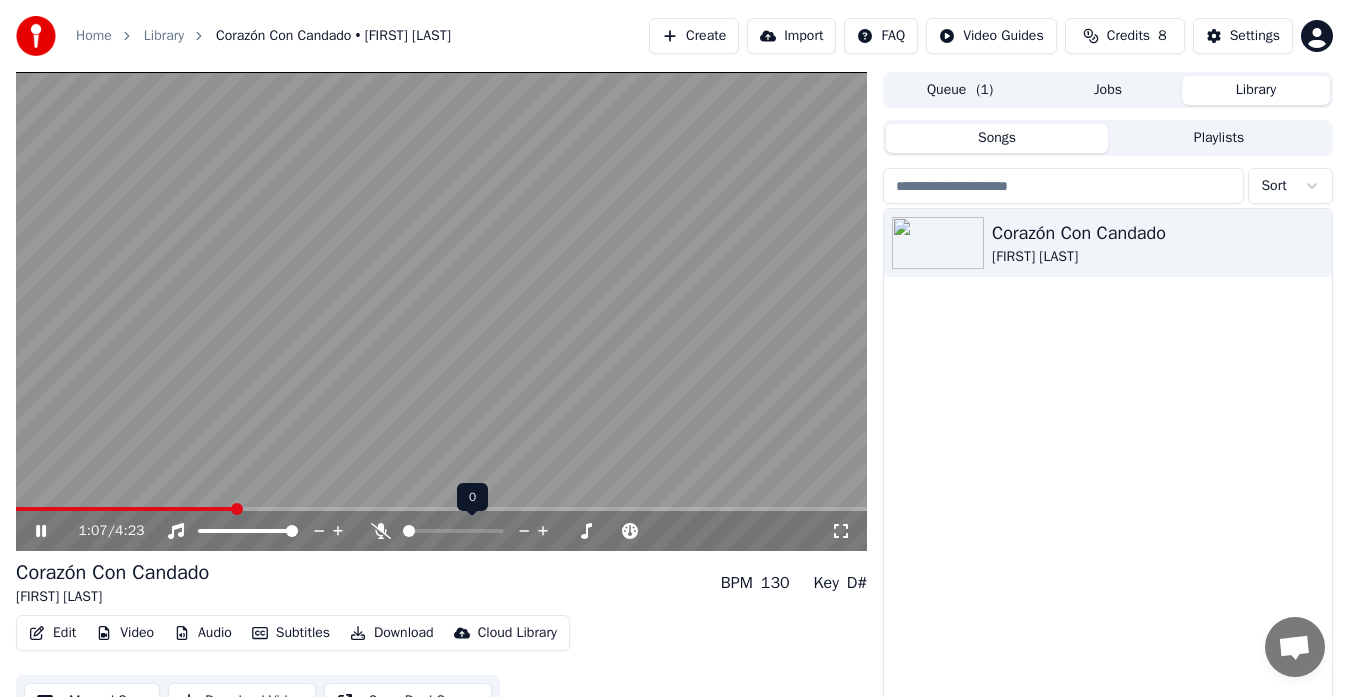 click at bounding box center [409, 531] 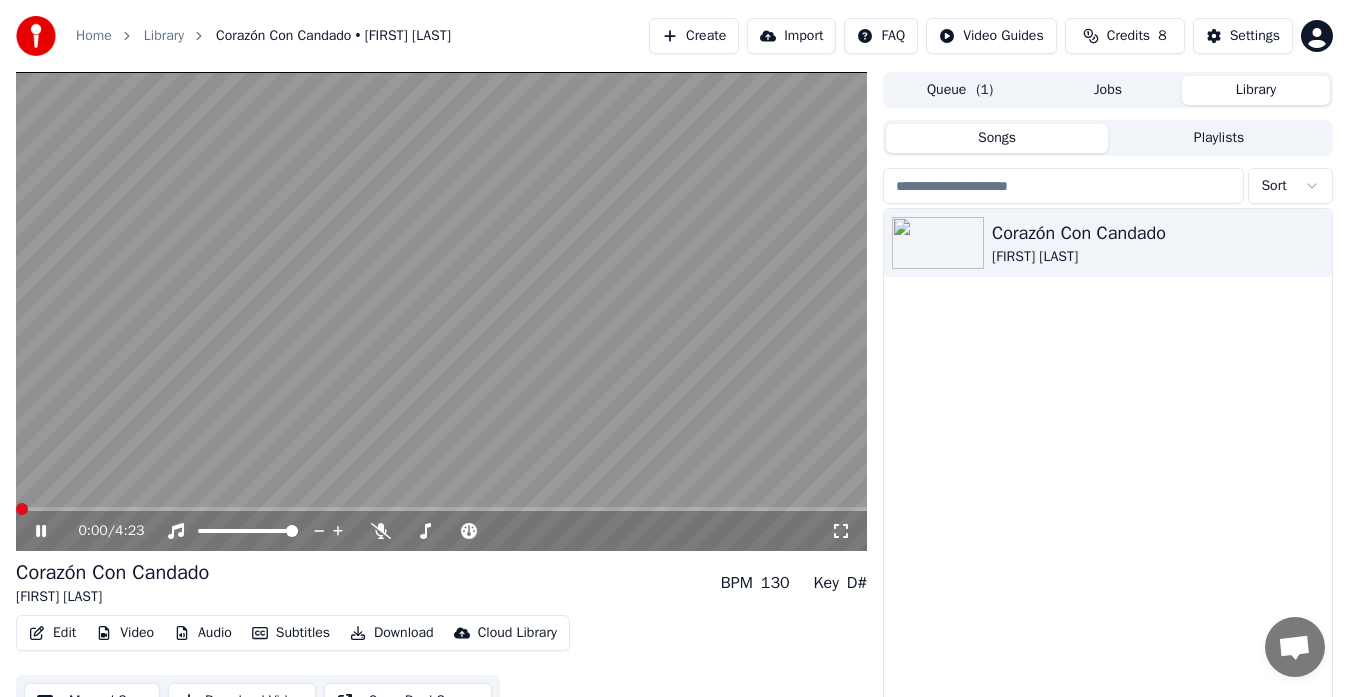click at bounding box center (22, 509) 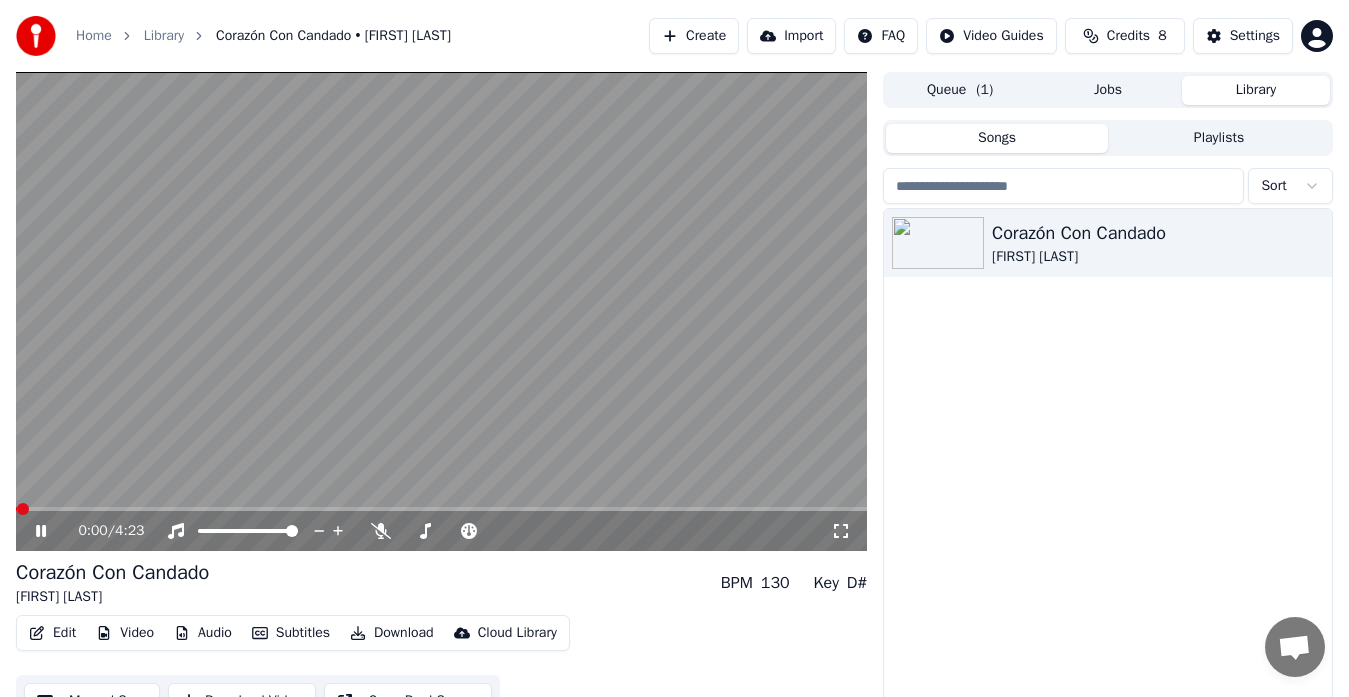 click on "0:00  /  4:23" at bounding box center (441, 531) 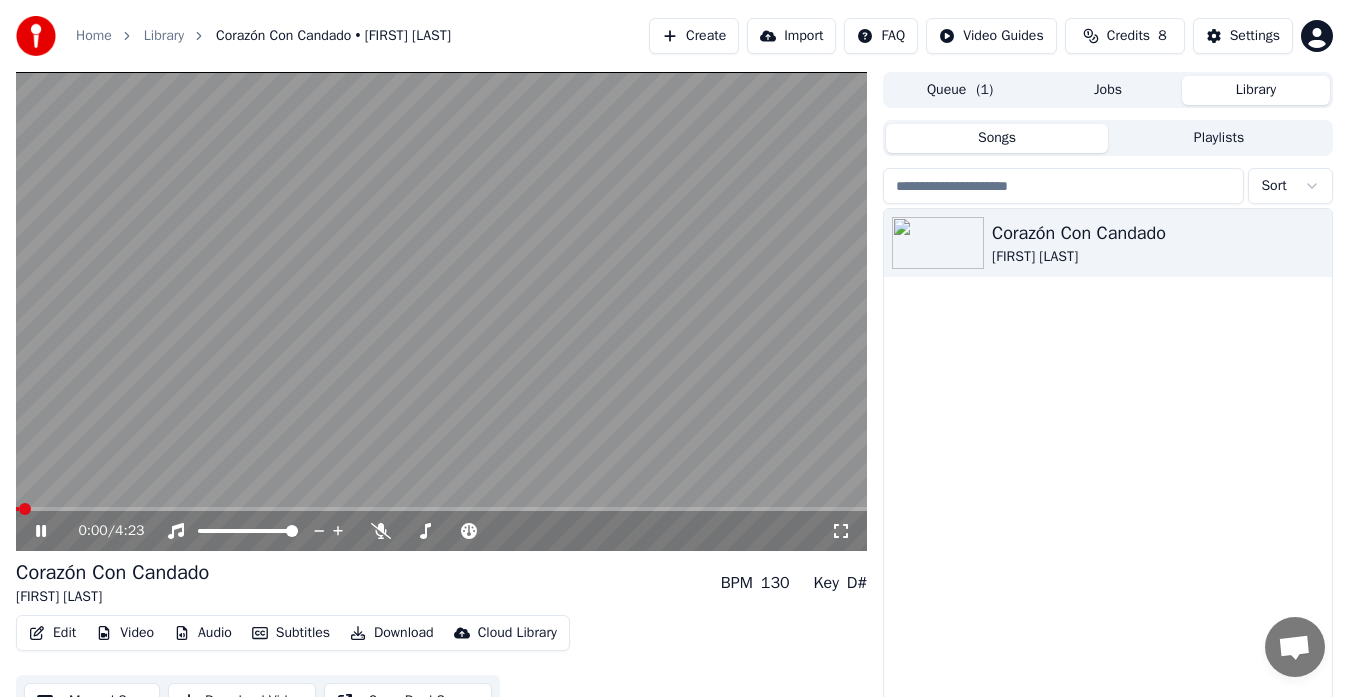 click 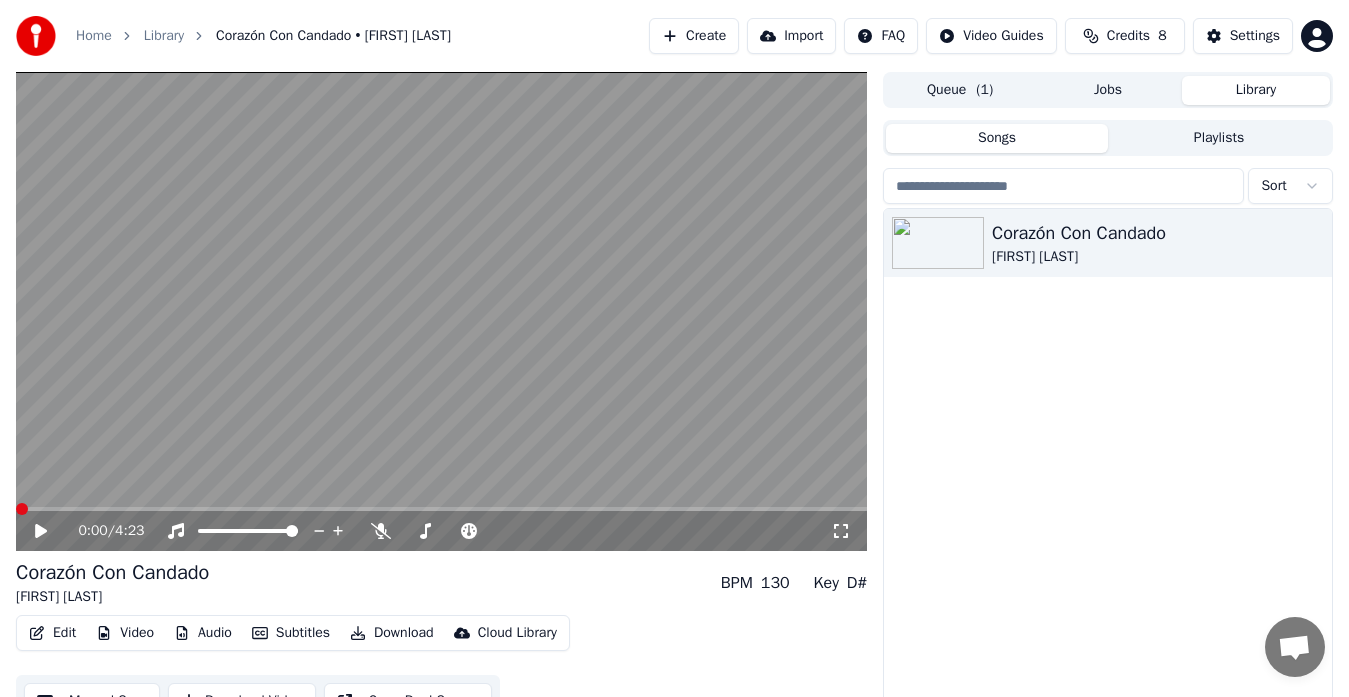 click at bounding box center (22, 509) 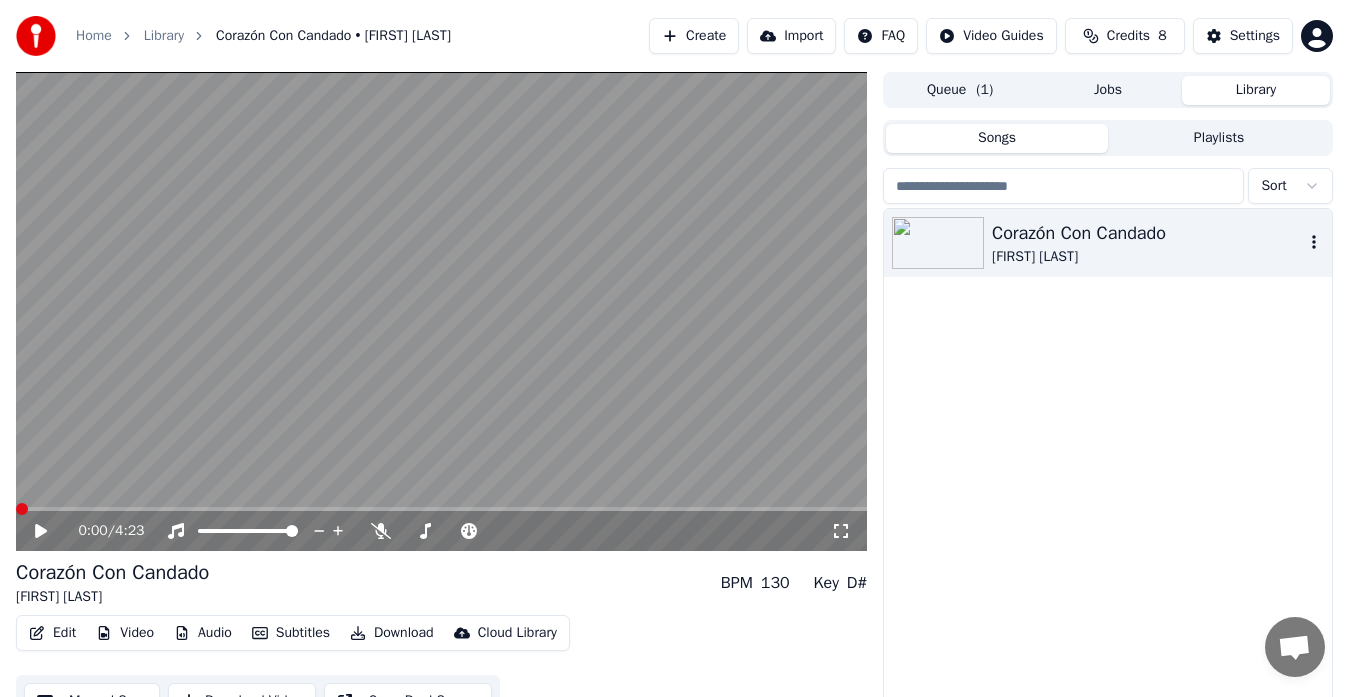 click 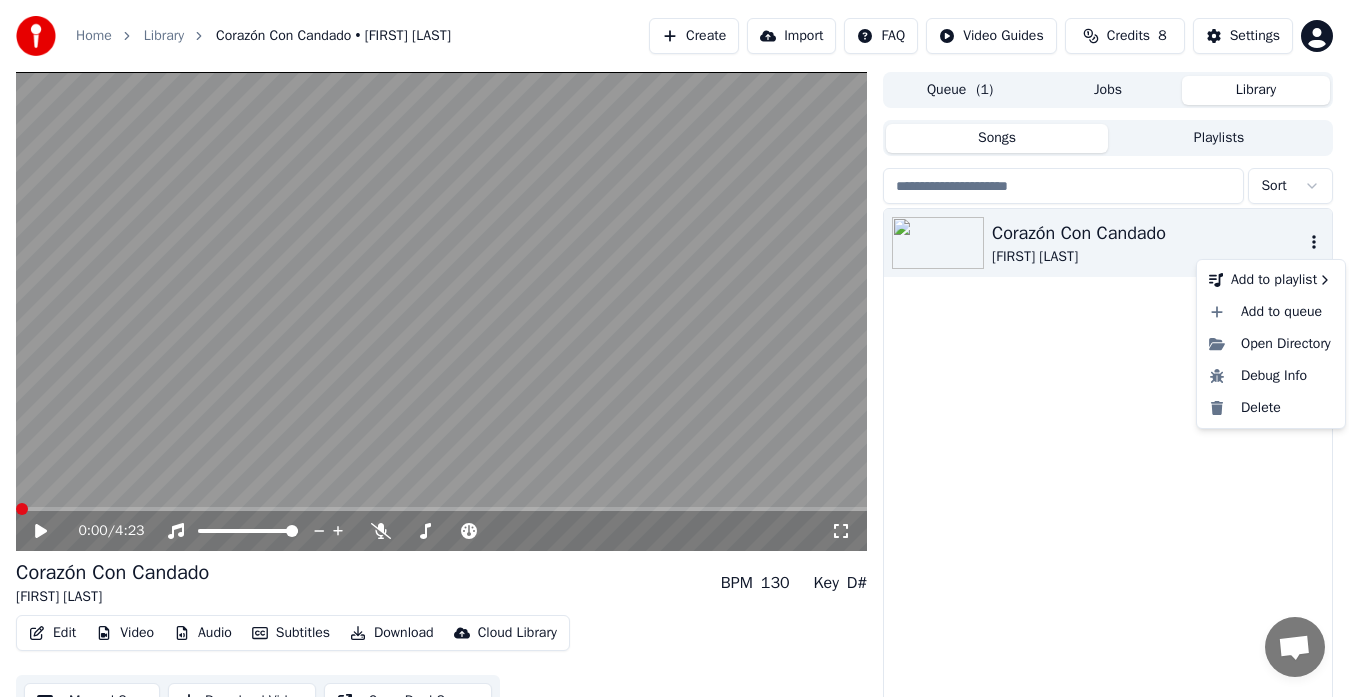 click 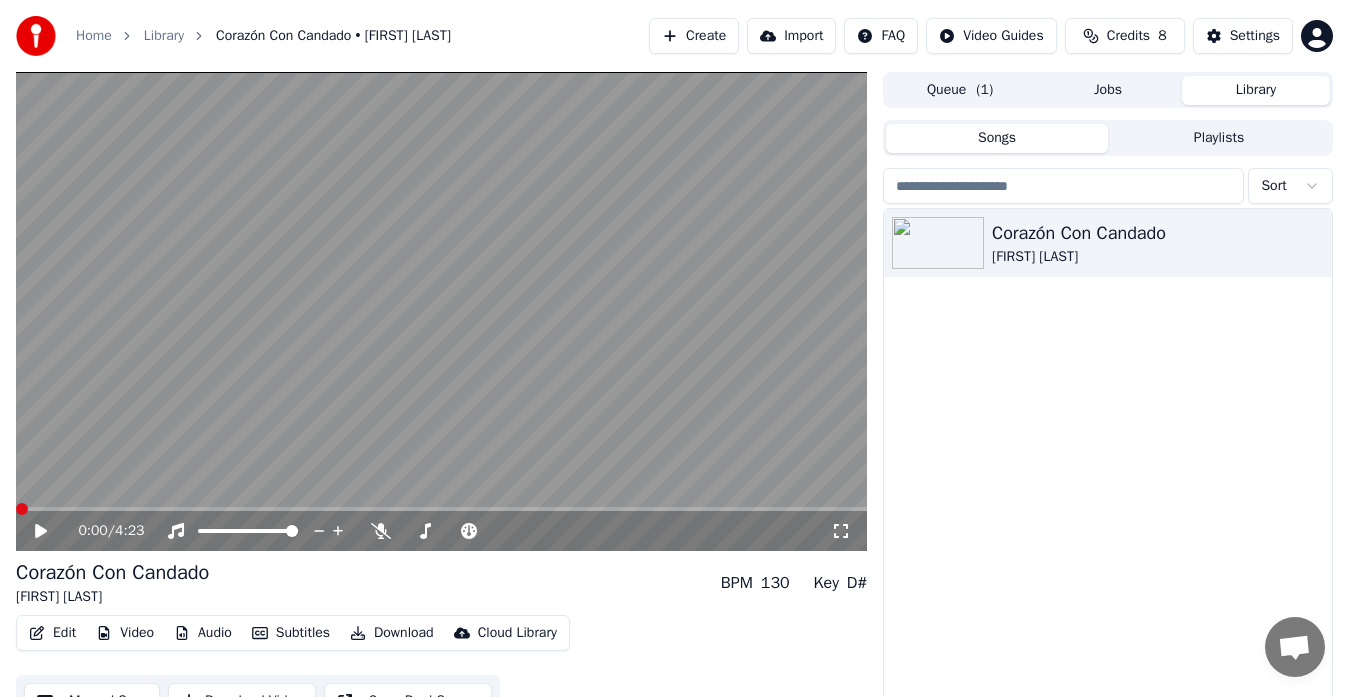 click on "Download" at bounding box center [392, 633] 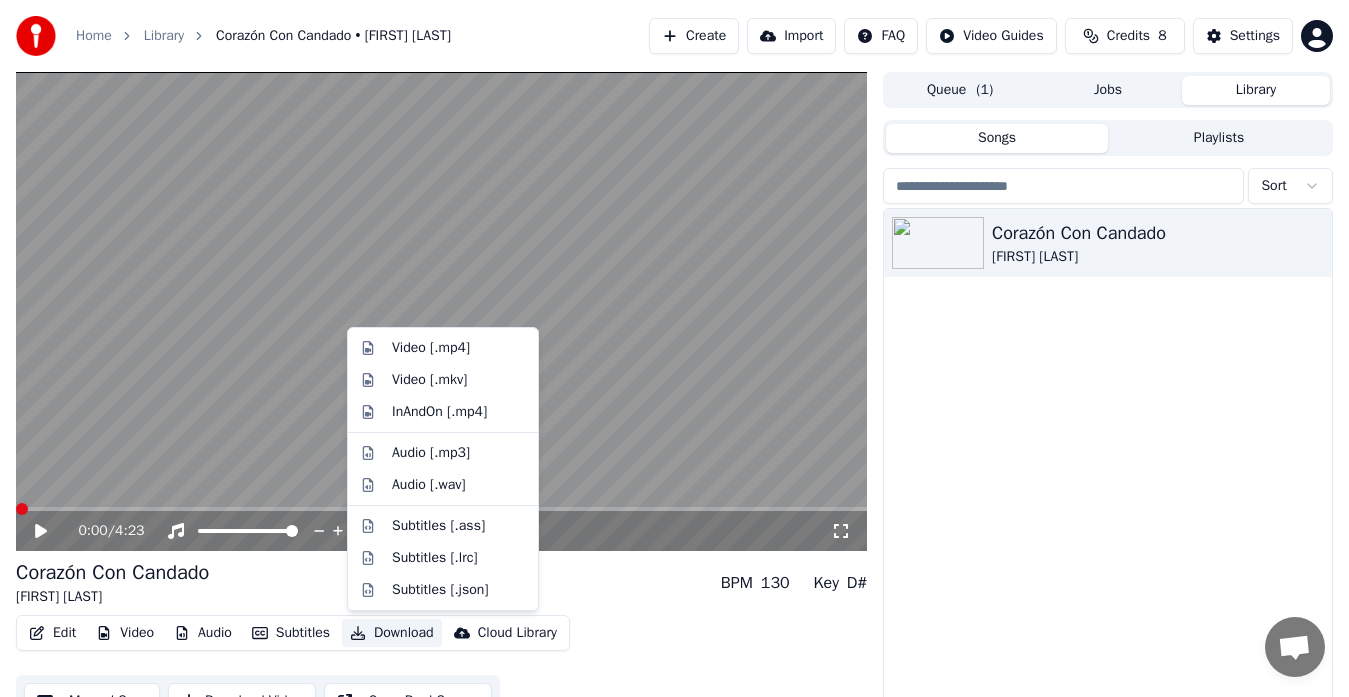 click on "Corazón Con Candado [FIRST] [LAST] BPM 130 Key D#" at bounding box center [441, 583] 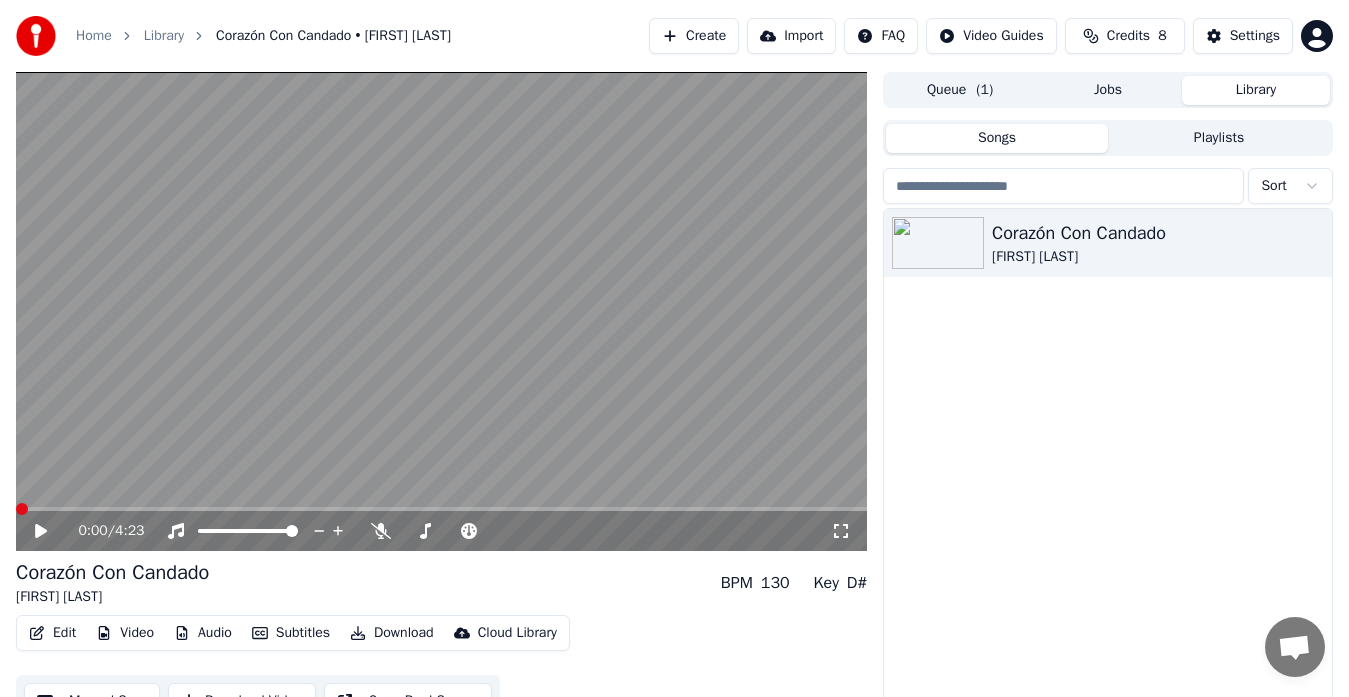 click on "Download" at bounding box center [392, 633] 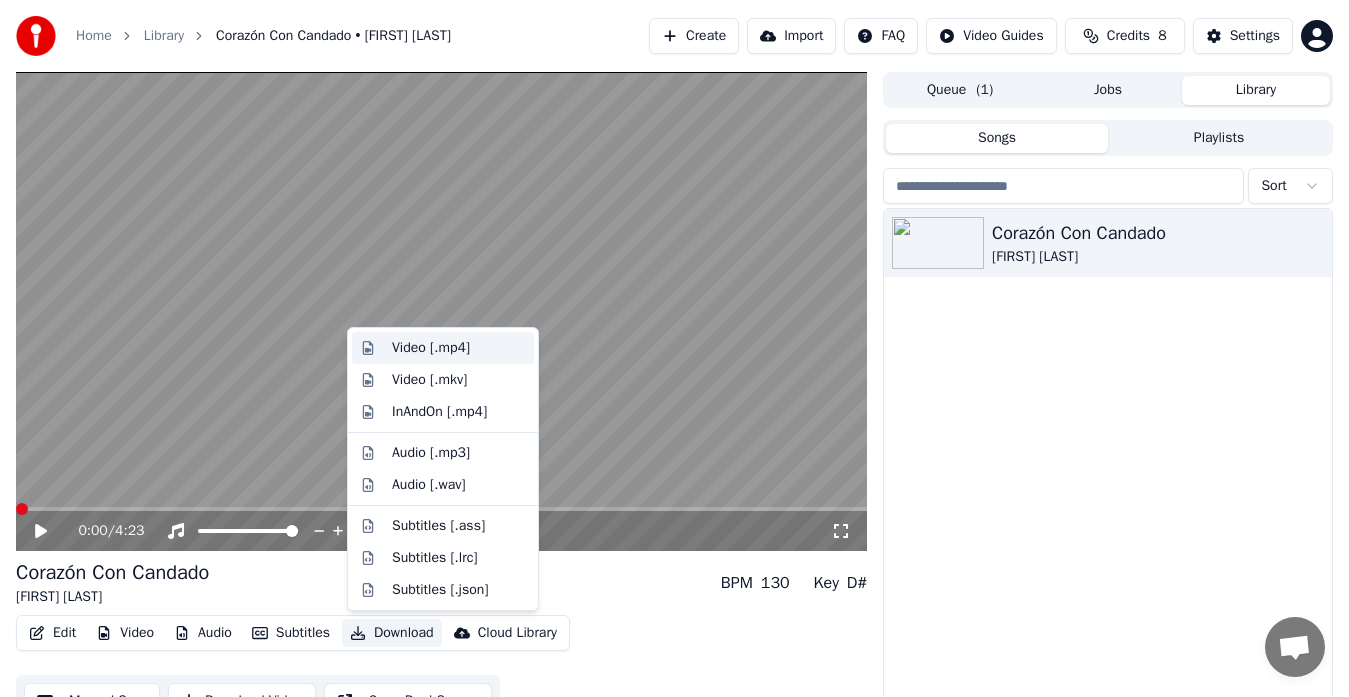 click on "Video [.mp4]" at bounding box center (431, 348) 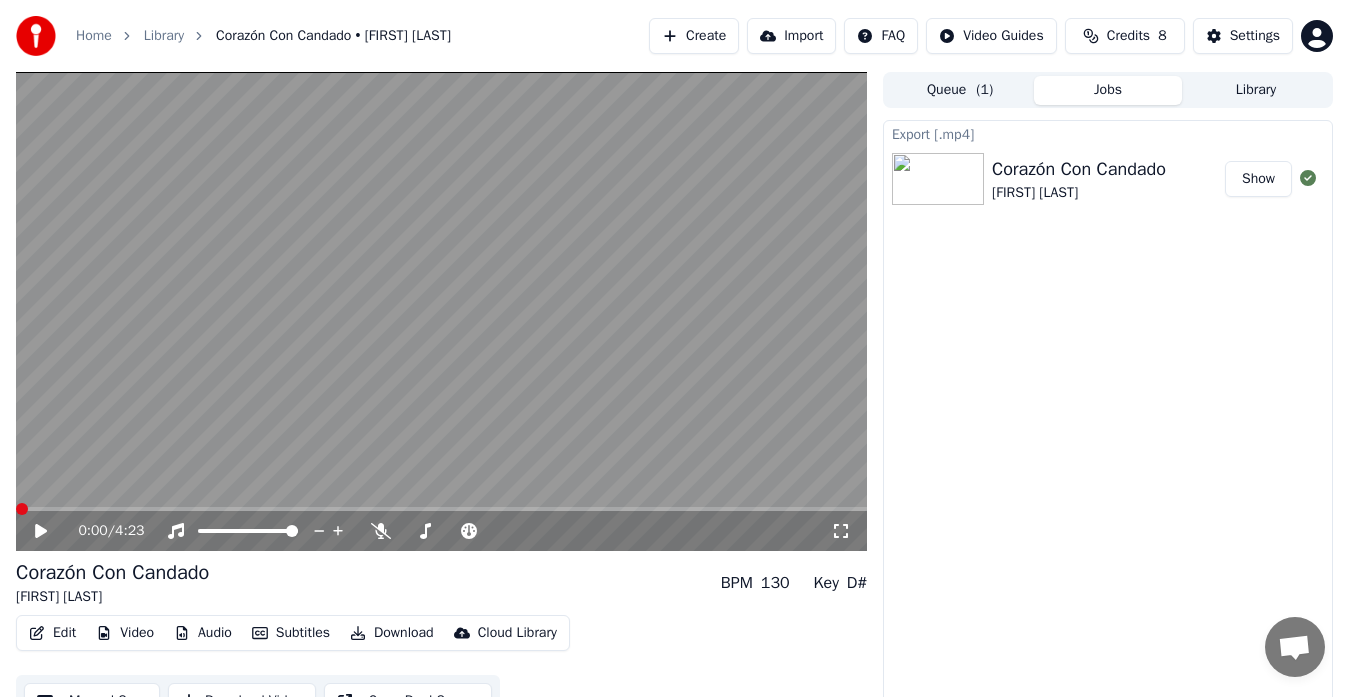 click on "Show" at bounding box center (1258, 179) 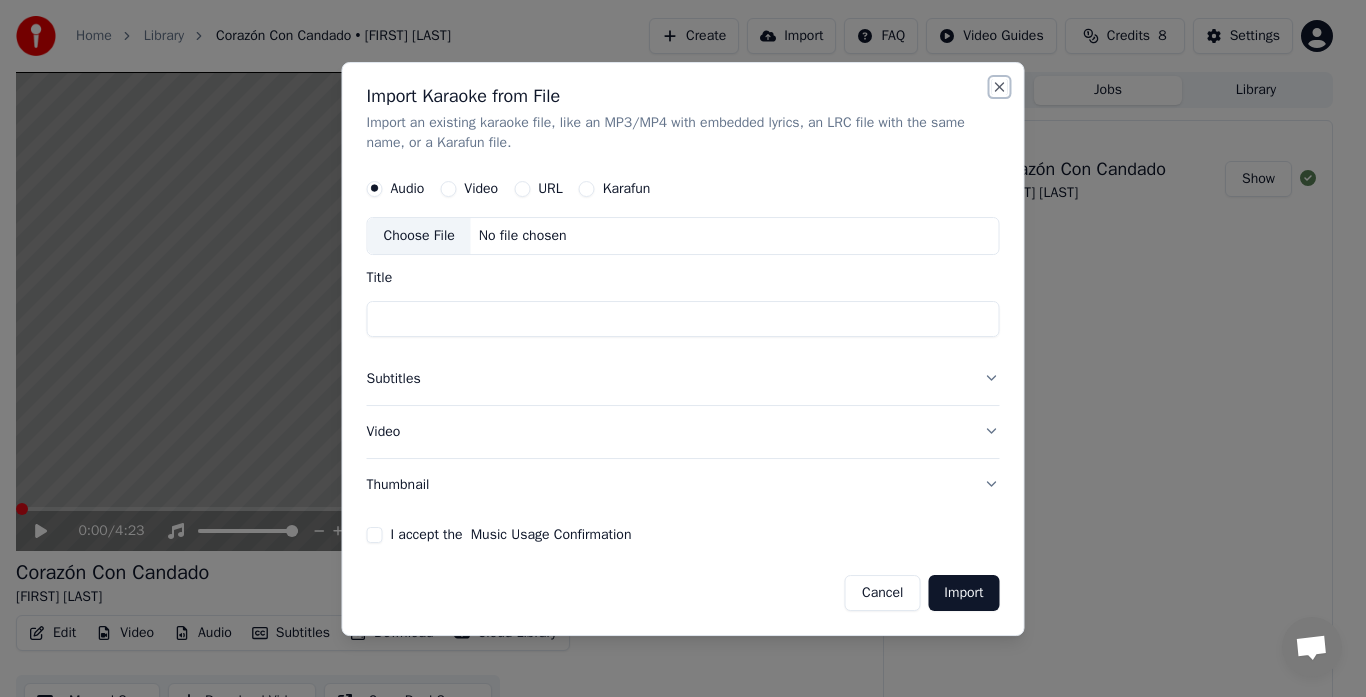click on "Close" at bounding box center (1000, 87) 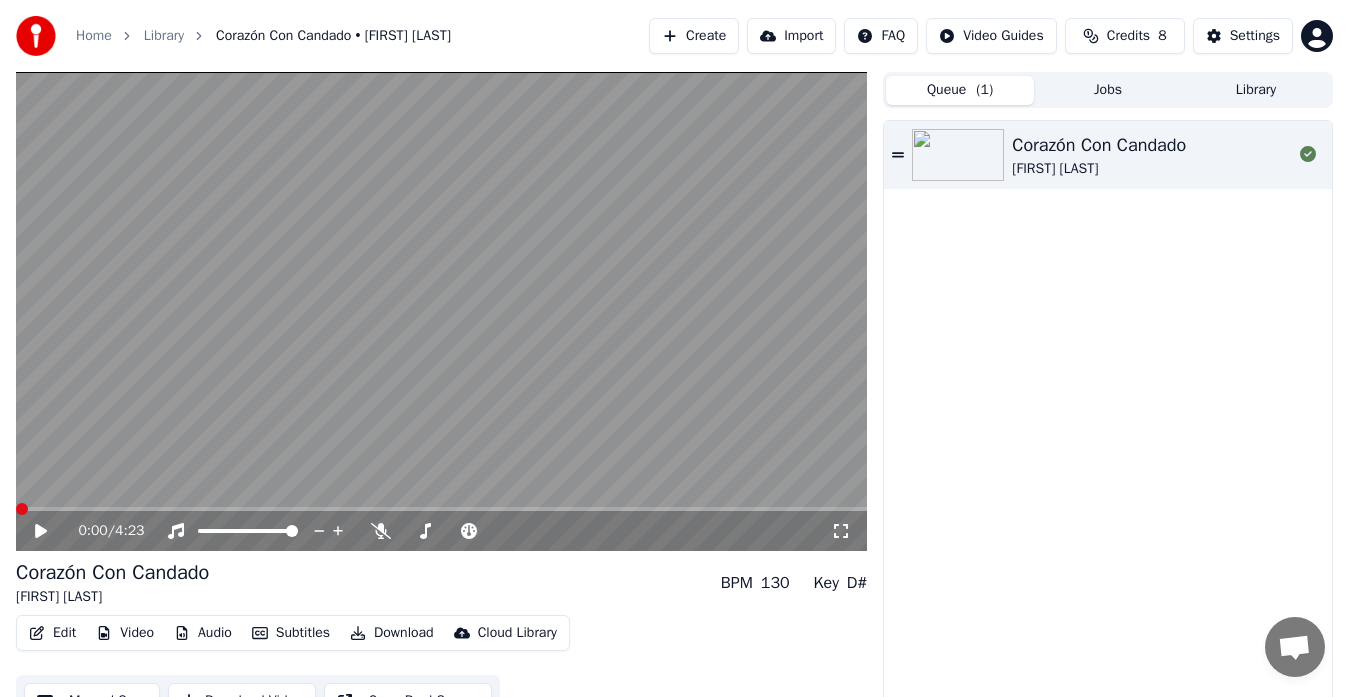 click on "( 1 )" at bounding box center (984, 90) 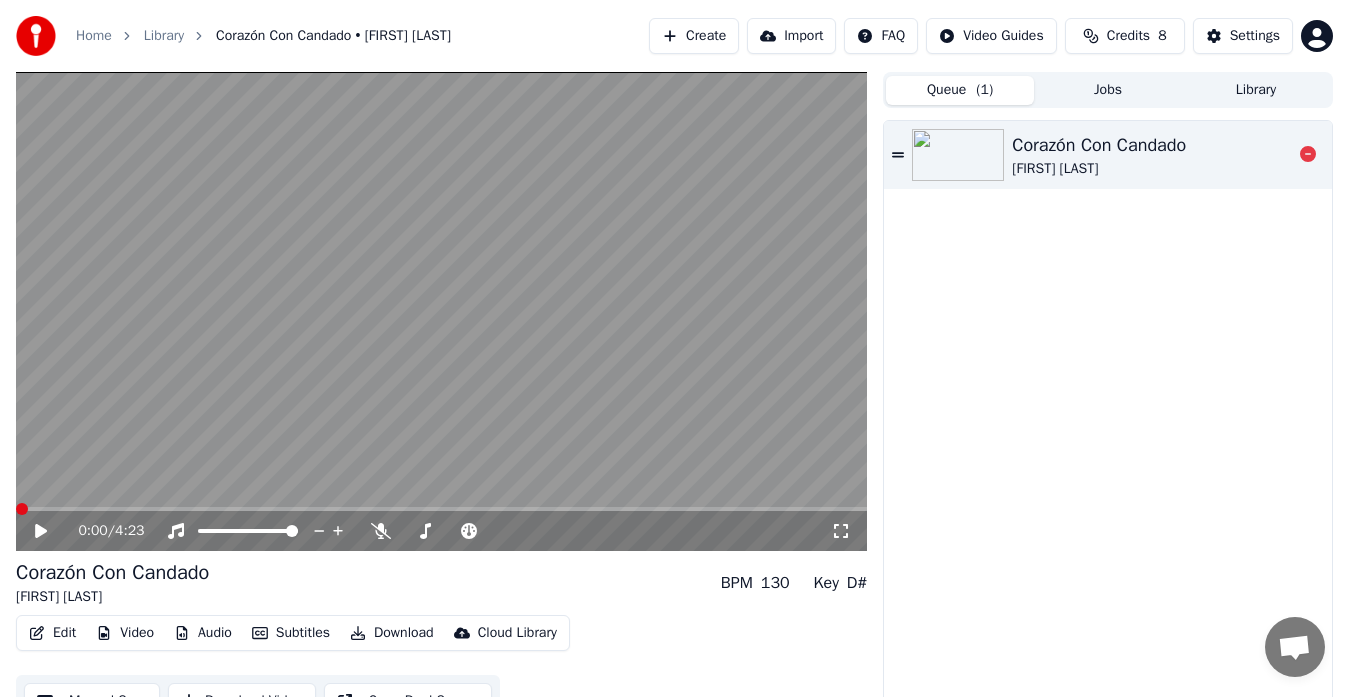click 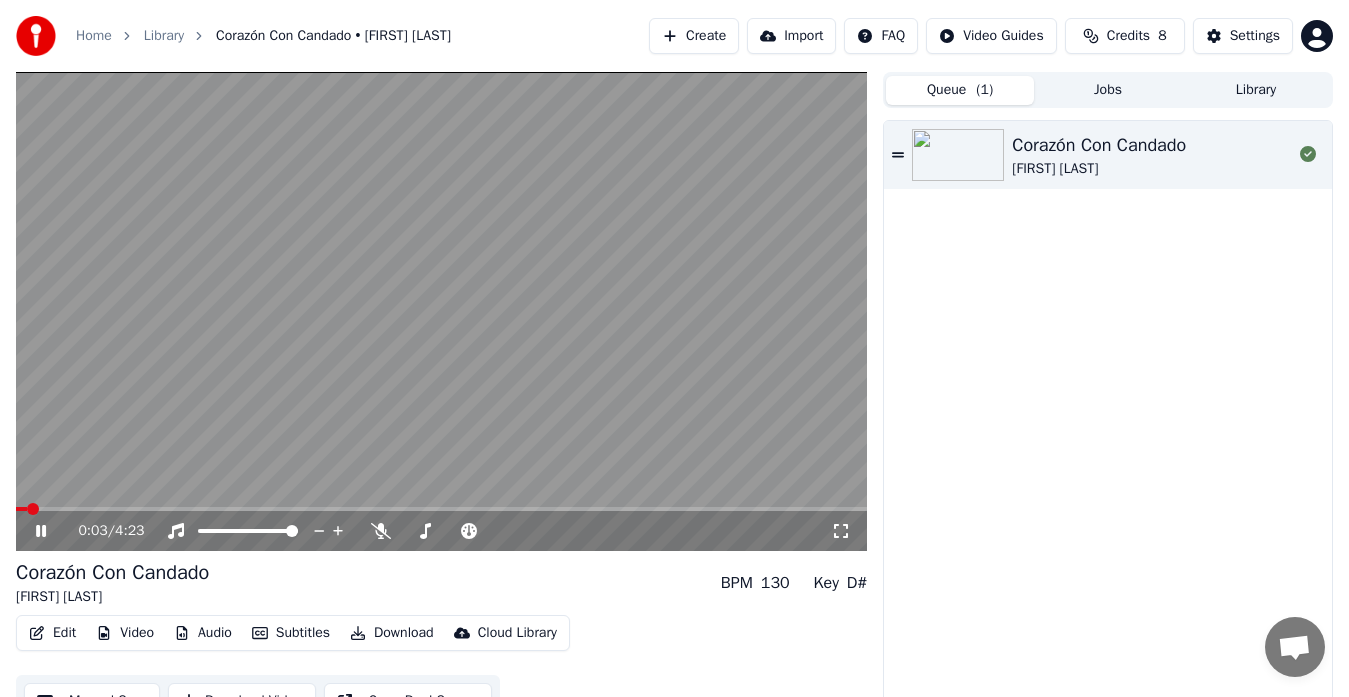 click 